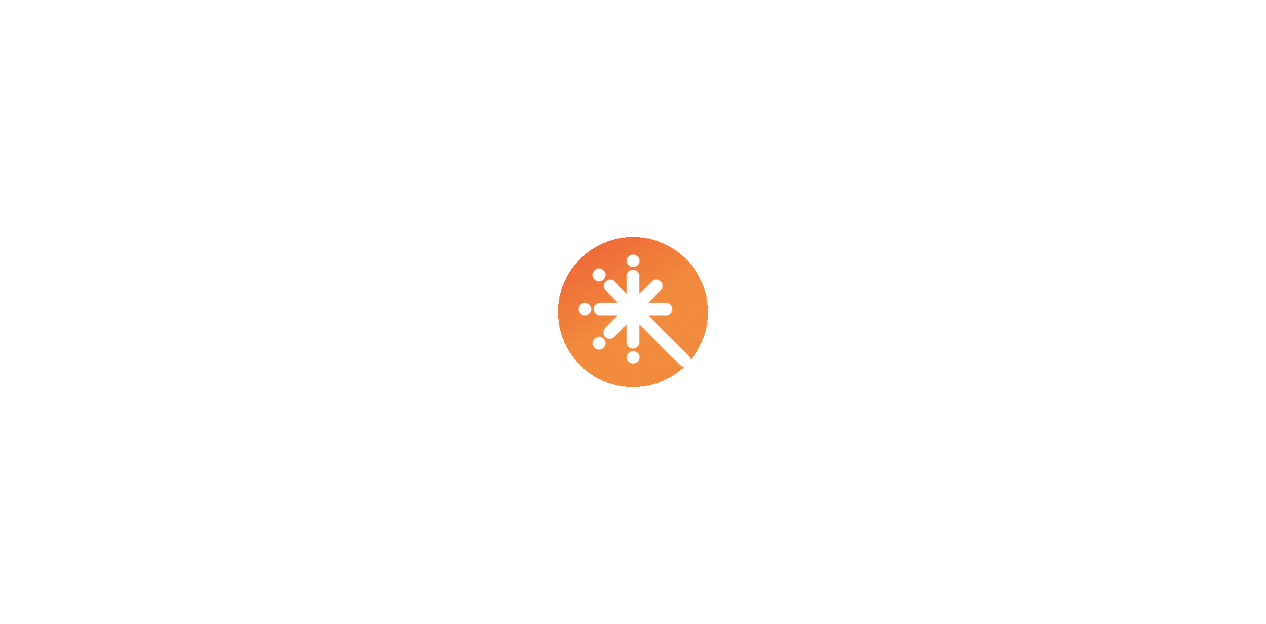 scroll, scrollTop: 0, scrollLeft: 0, axis: both 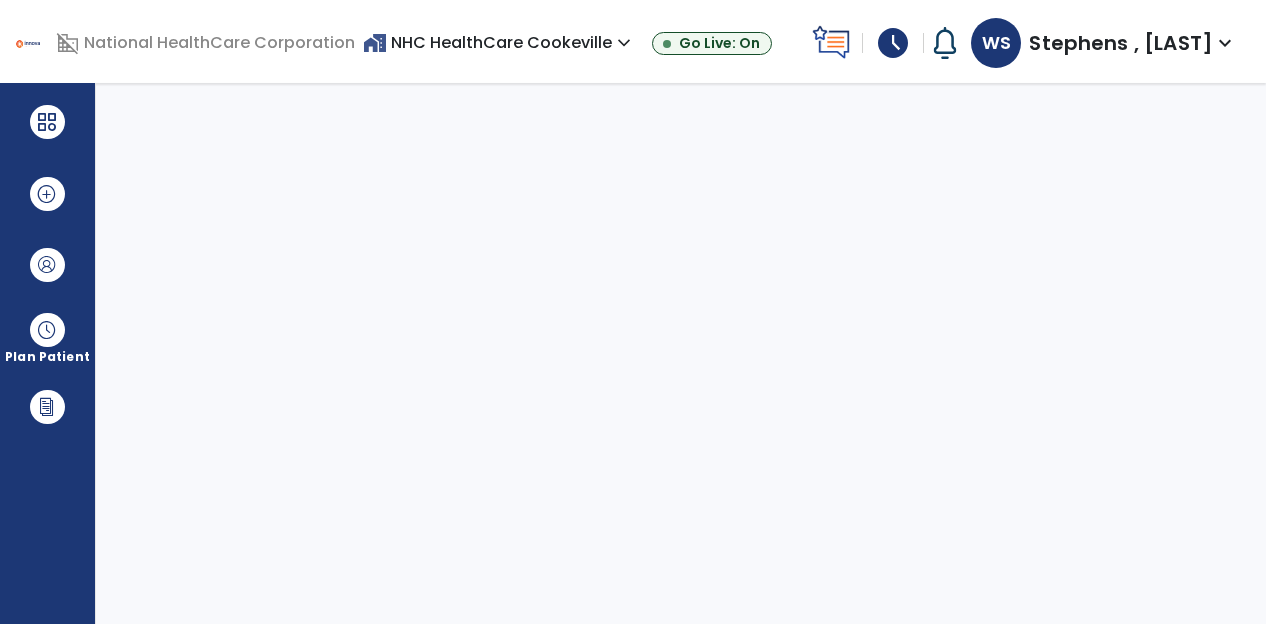 select on "****" 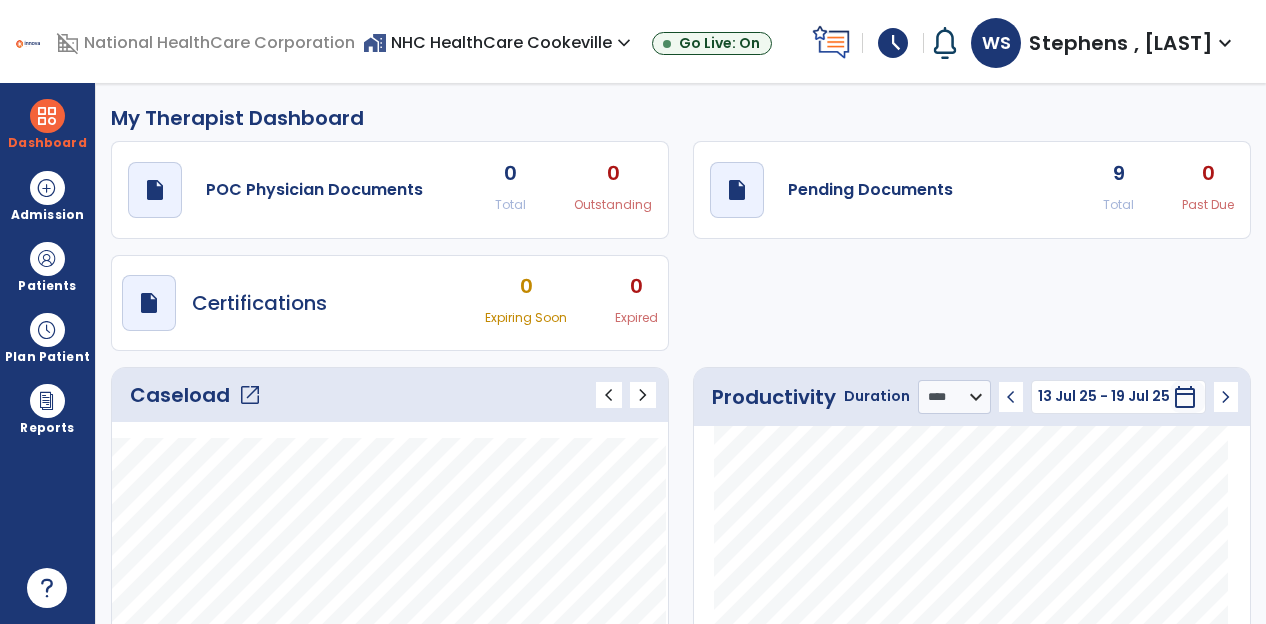 click on "schedule" at bounding box center (893, 43) 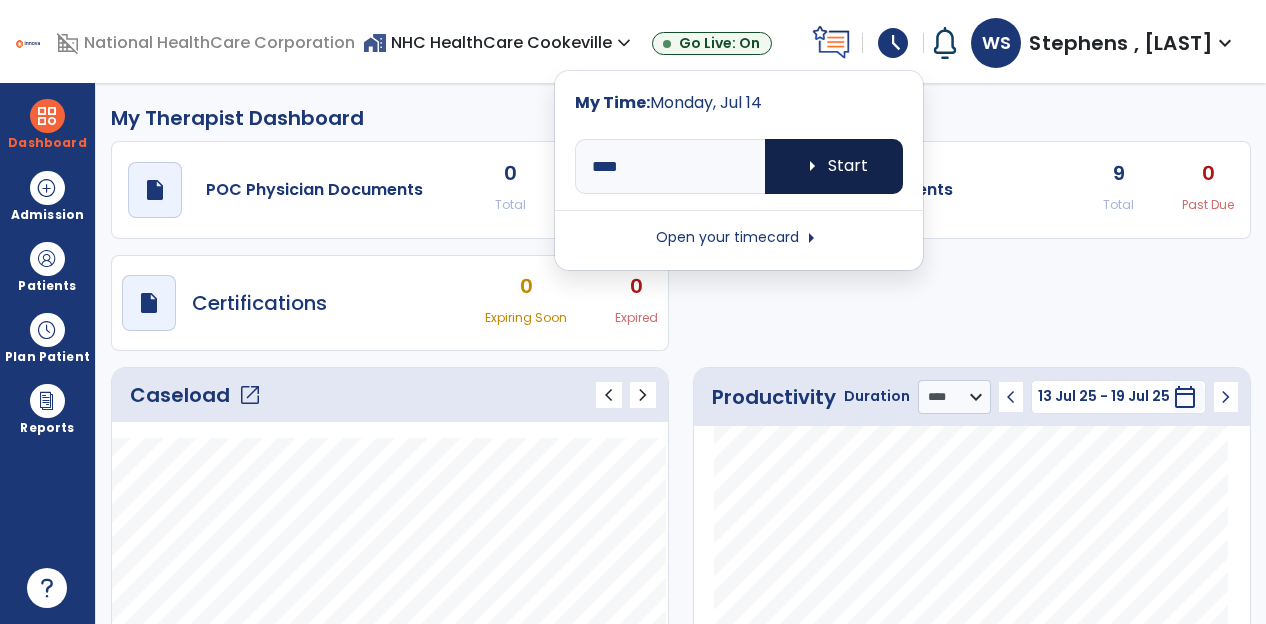 click on "arrow_right  Start" at bounding box center (834, 166) 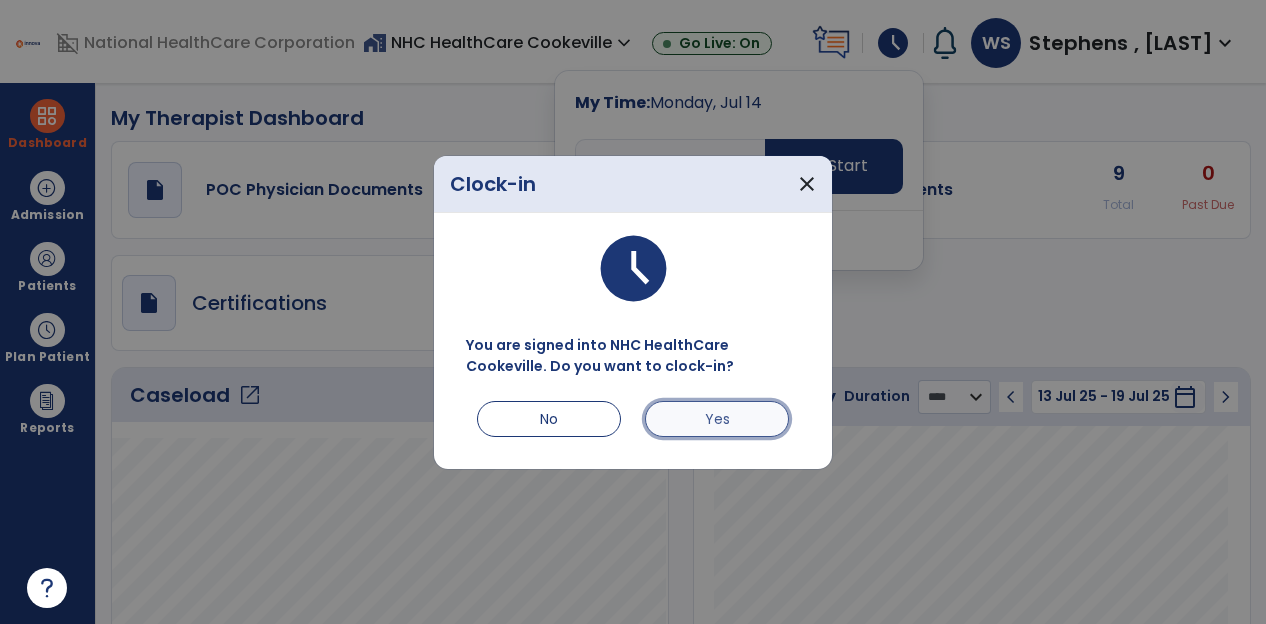 click on "Yes" at bounding box center [717, 419] 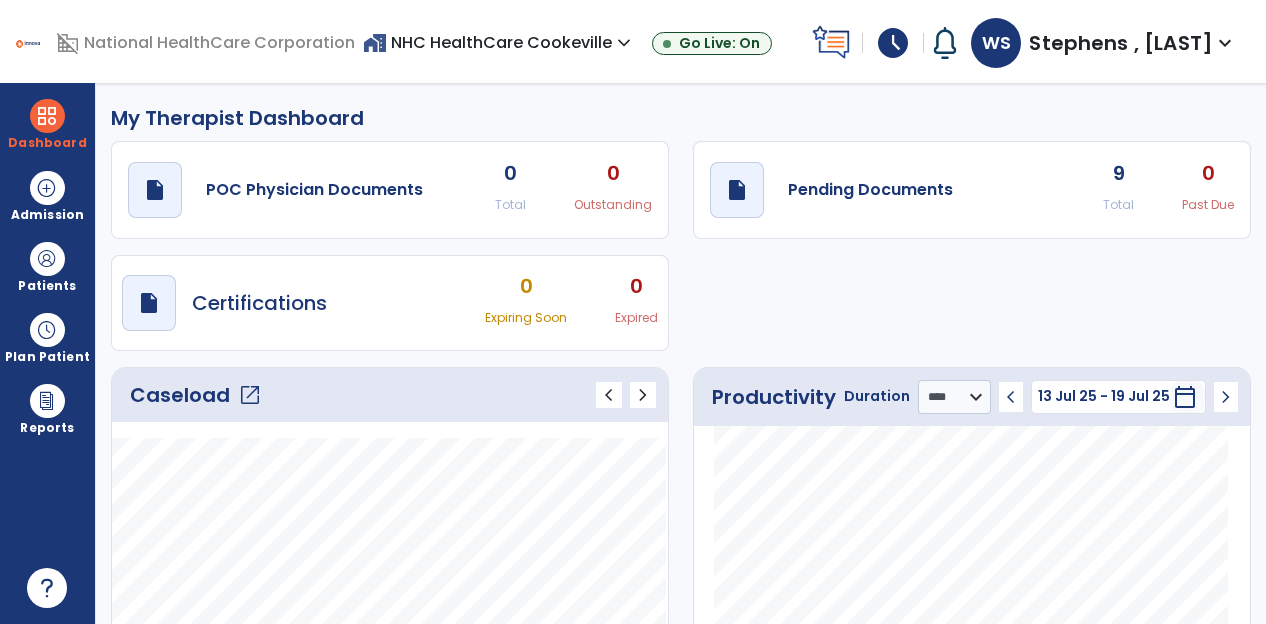 click on "schedule" at bounding box center [893, 43] 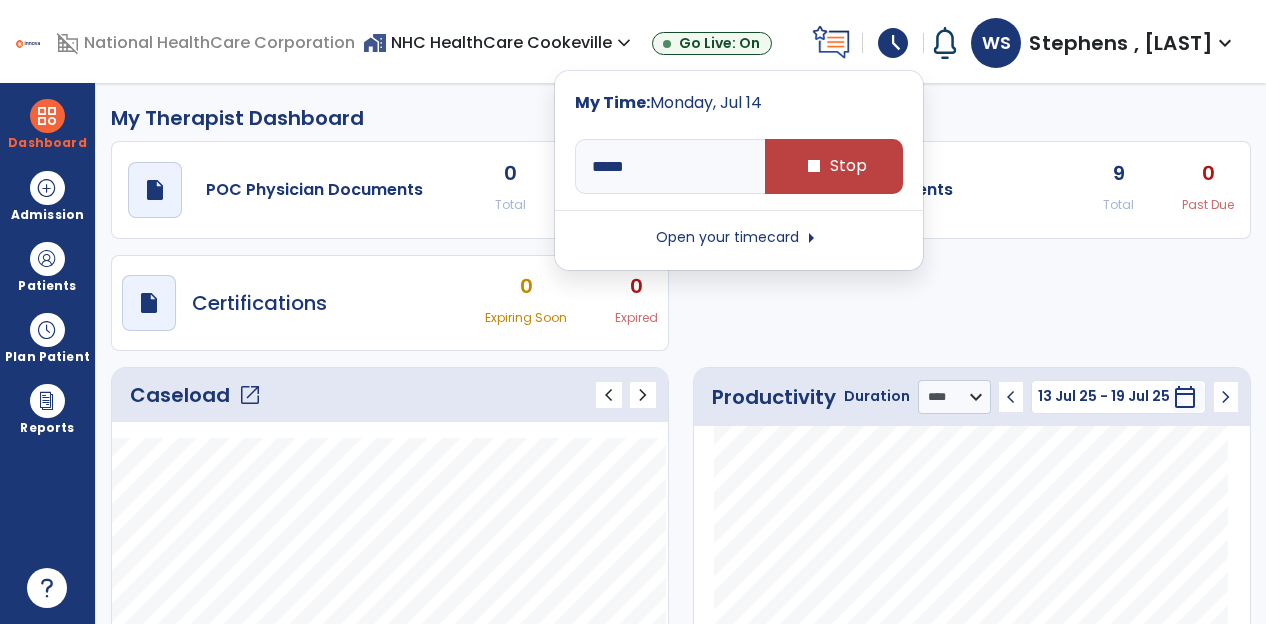 type on "*****" 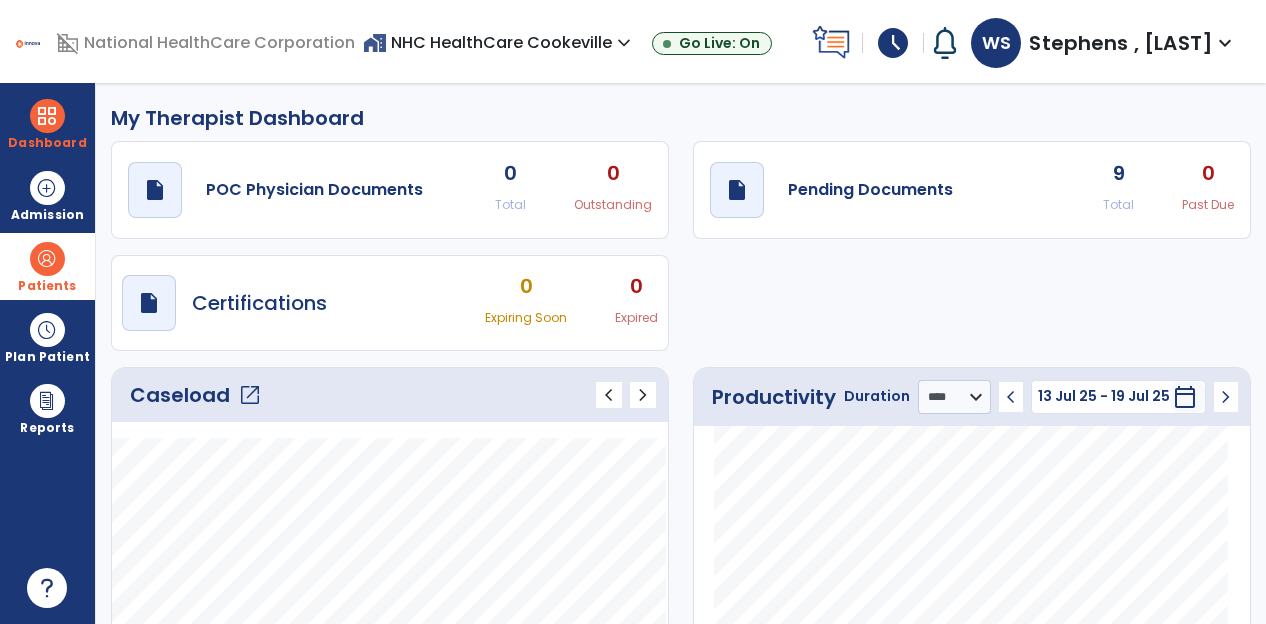 click at bounding box center (47, 259) 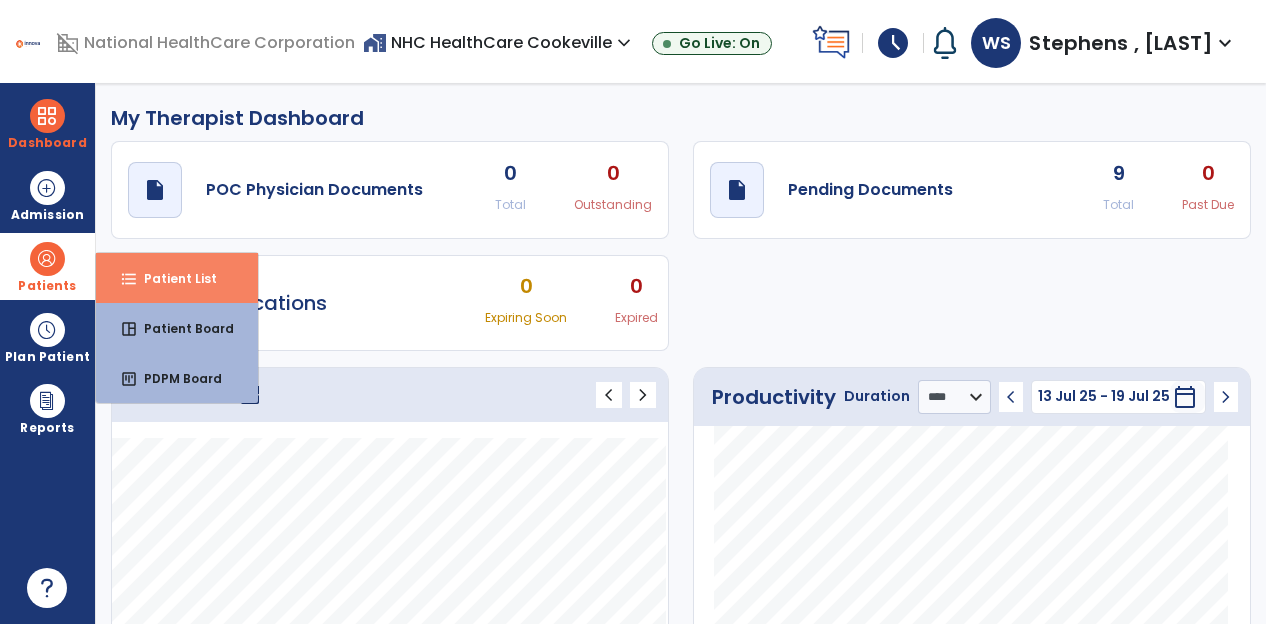 click on "Patient List" at bounding box center (172, 278) 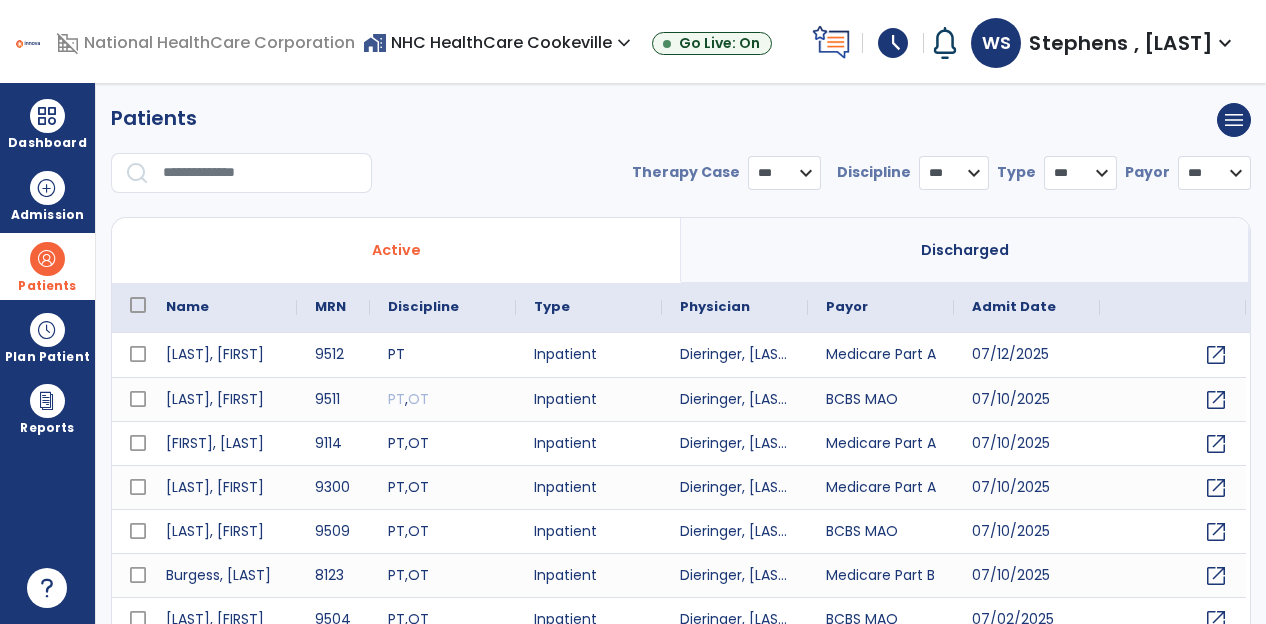 select on "***" 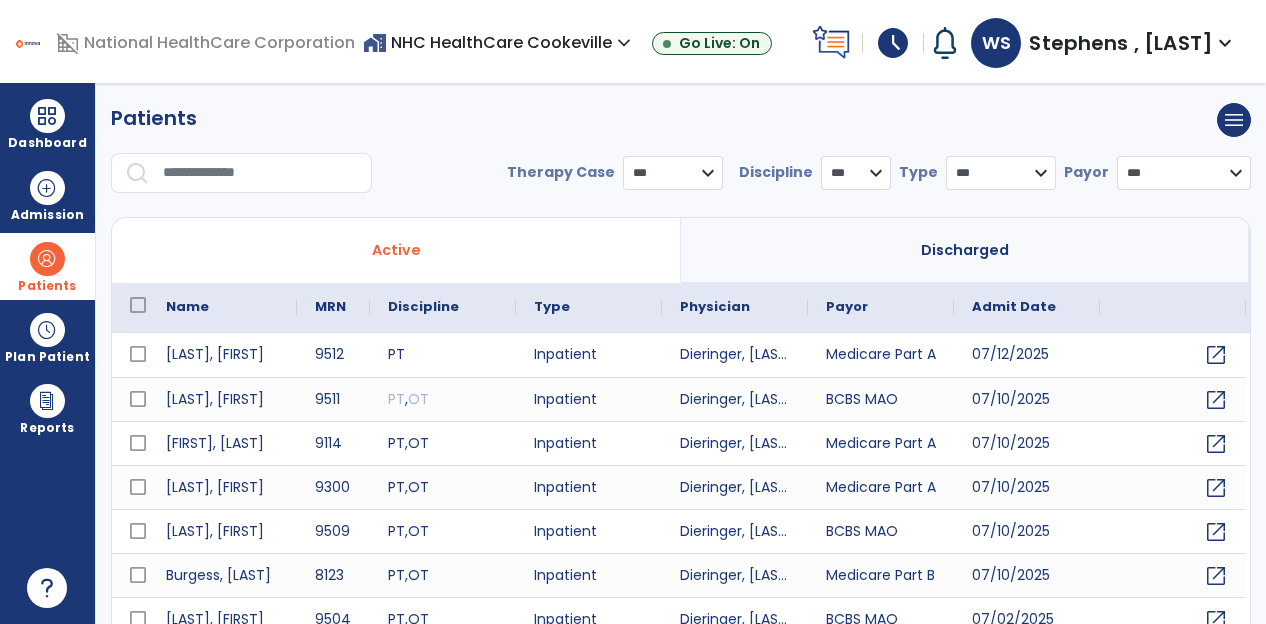 scroll, scrollTop: 118, scrollLeft: 0, axis: vertical 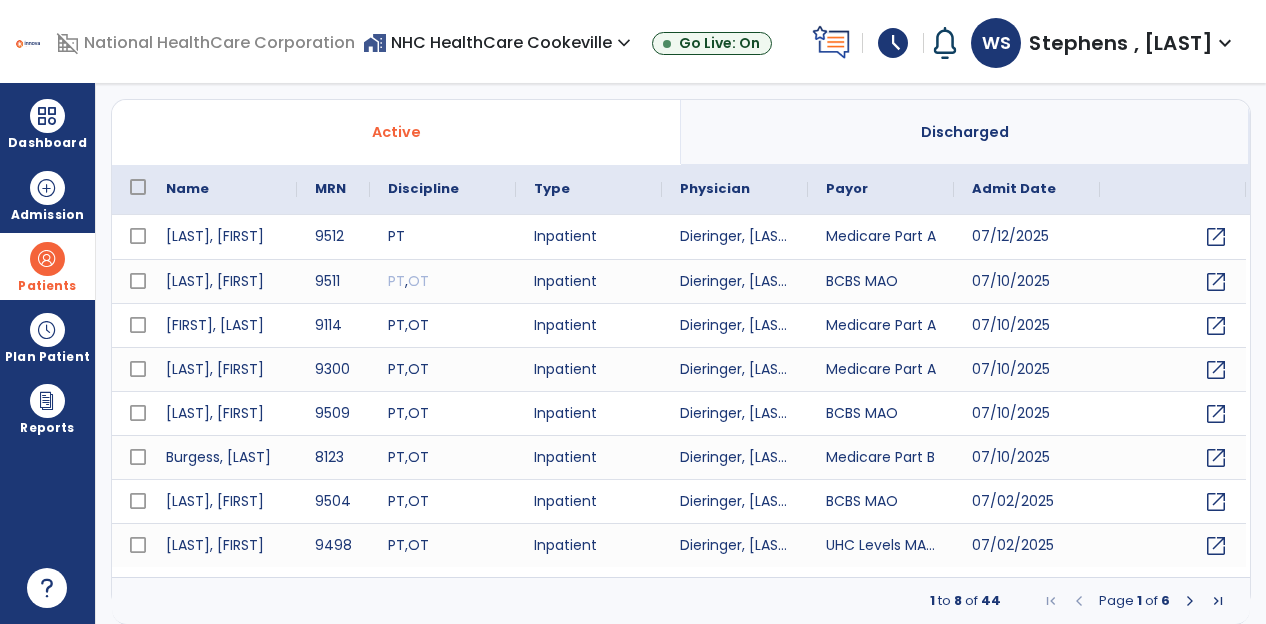 click at bounding box center (1190, 601) 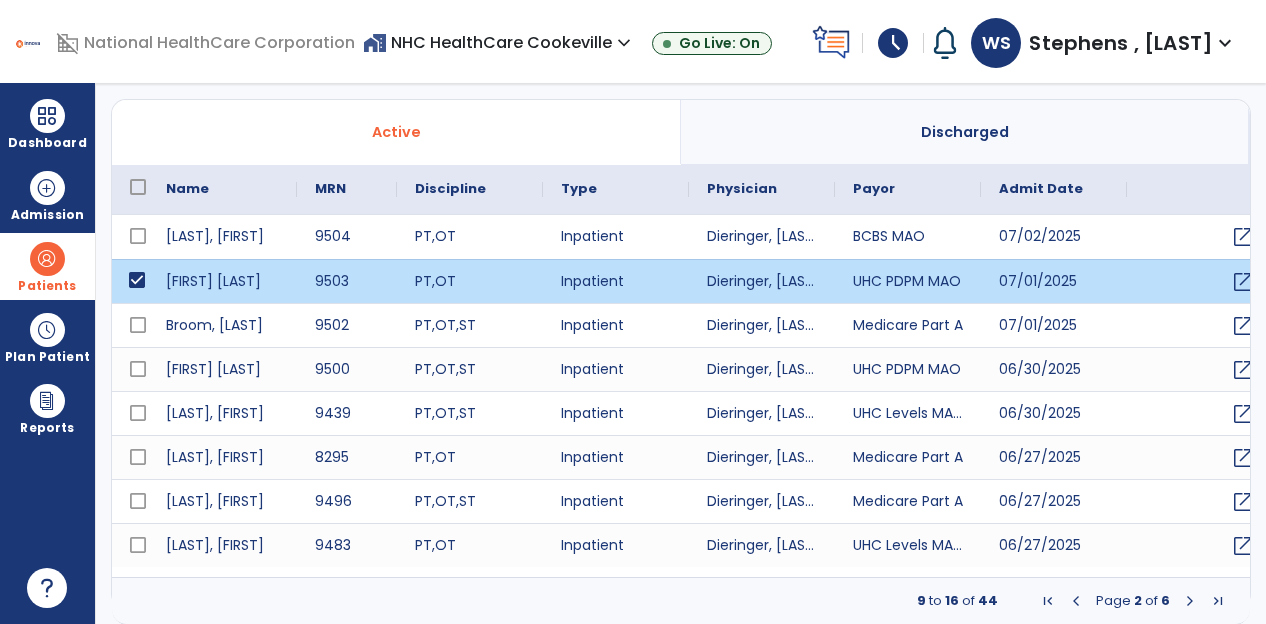 click on "**********" at bounding box center (681, 353) 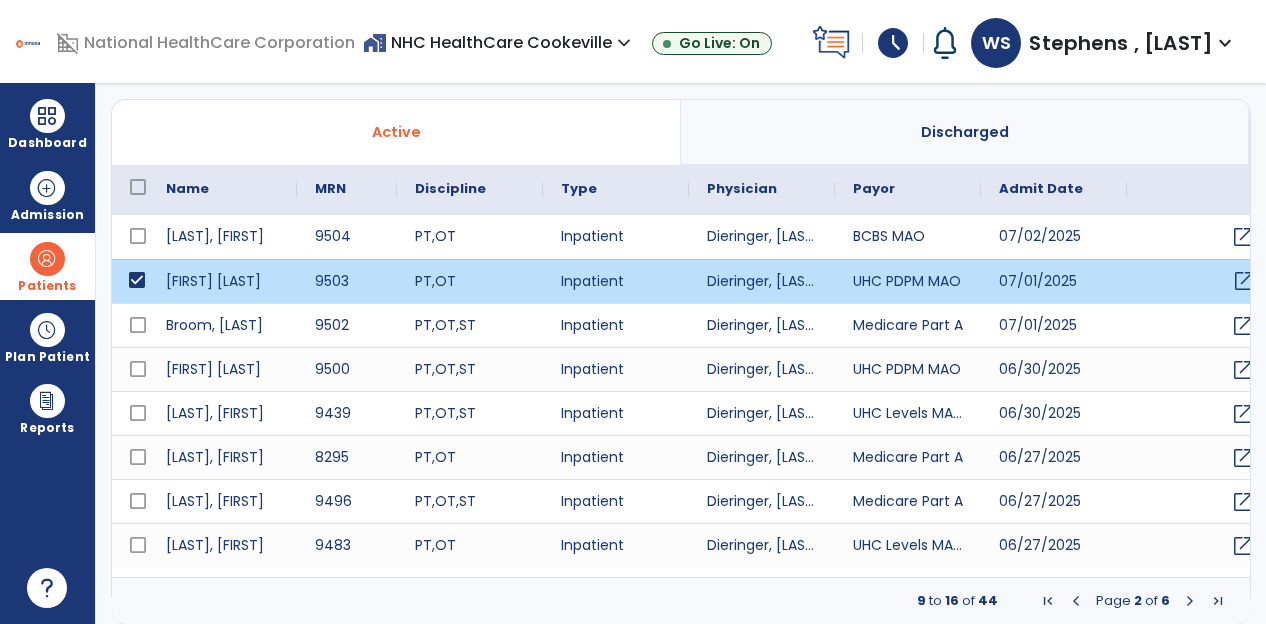 click on "open_in_new" at bounding box center (1244, 281) 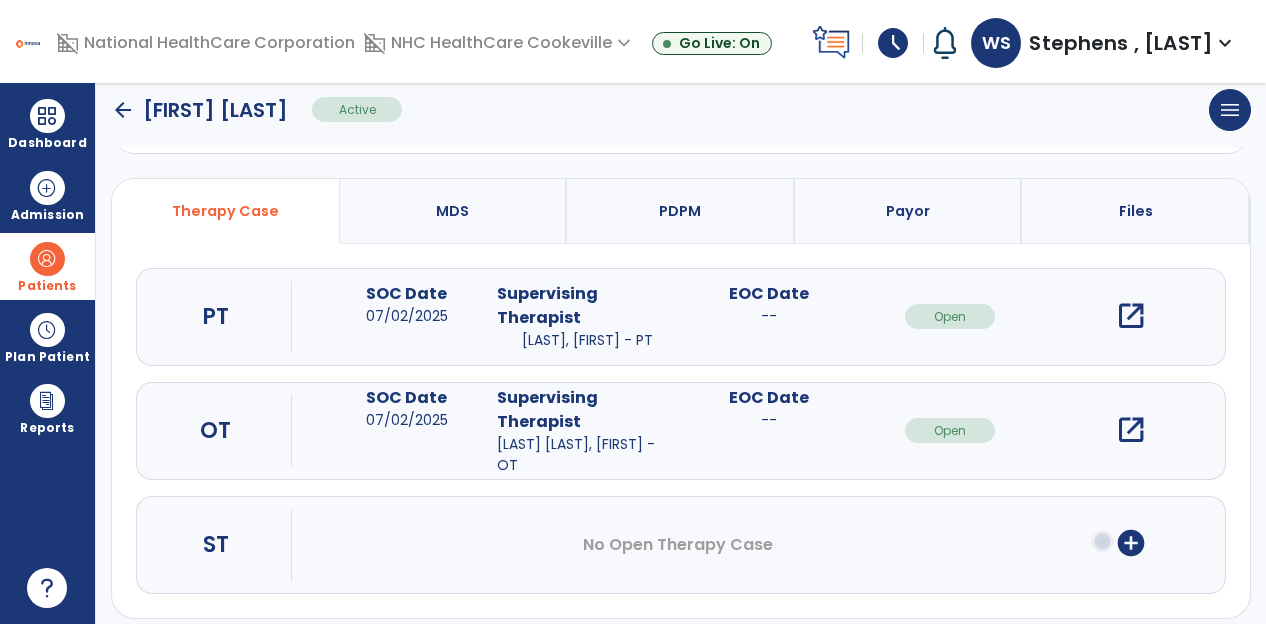 click on "open_in_new" at bounding box center (1131, 316) 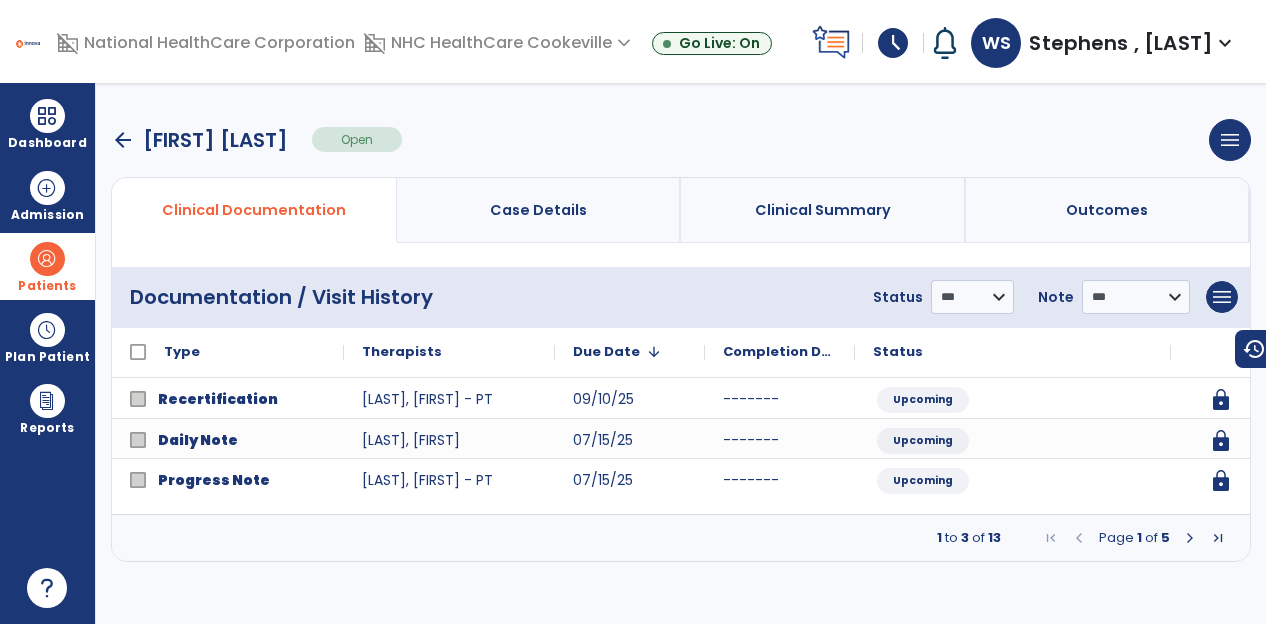 scroll, scrollTop: 0, scrollLeft: 0, axis: both 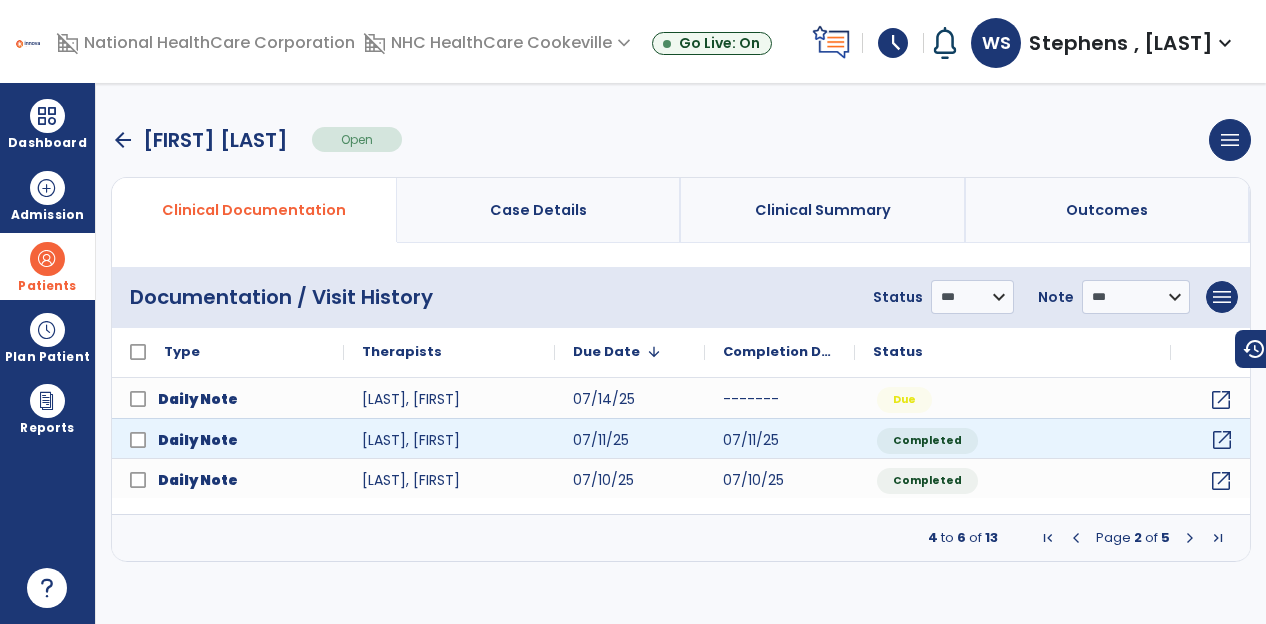 click on "open_in_new" 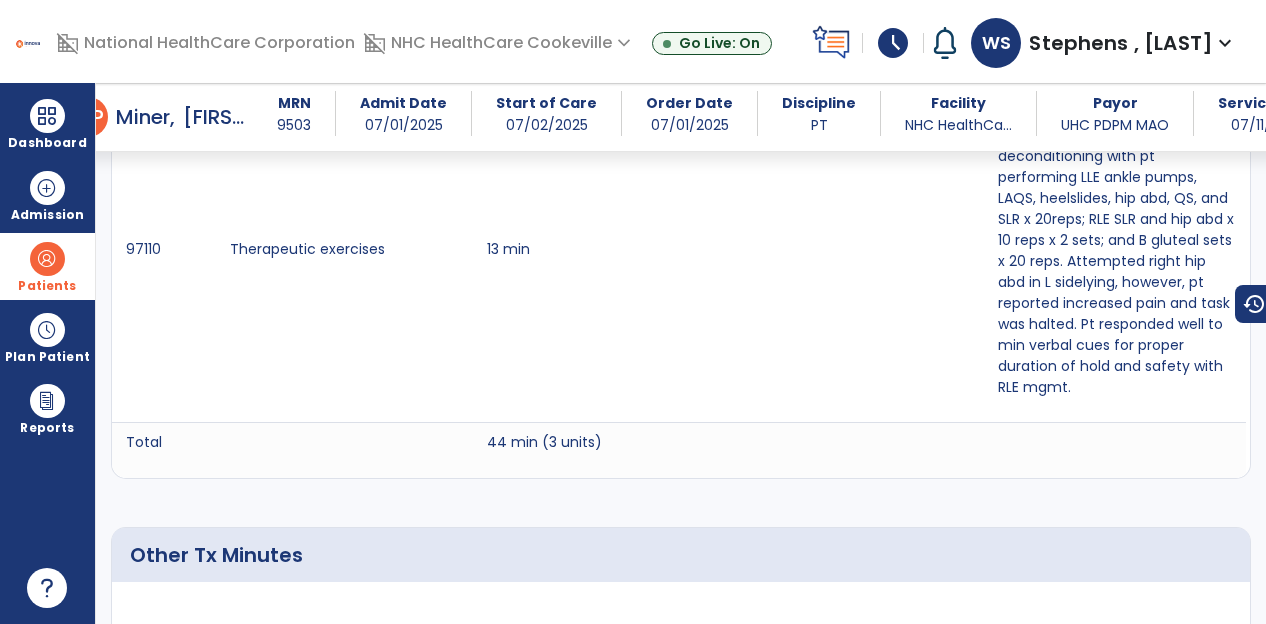 scroll, scrollTop: 1893, scrollLeft: 0, axis: vertical 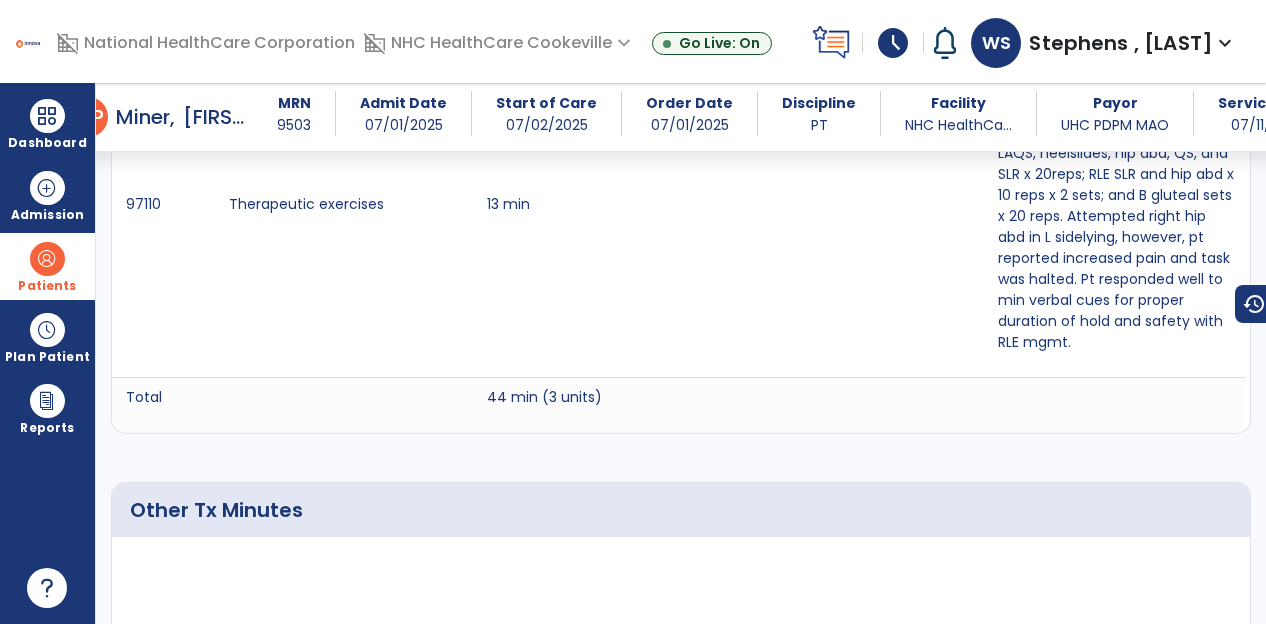 click on "Therapeutic exercises" at bounding box center [340, 212] 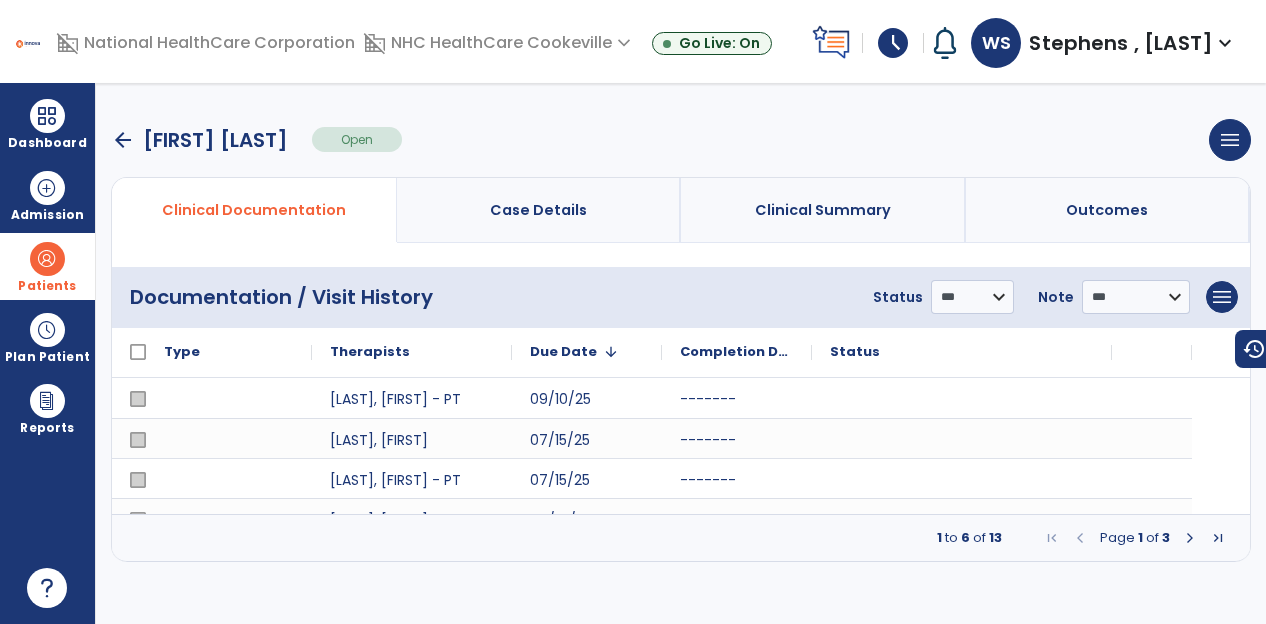 scroll, scrollTop: 0, scrollLeft: 0, axis: both 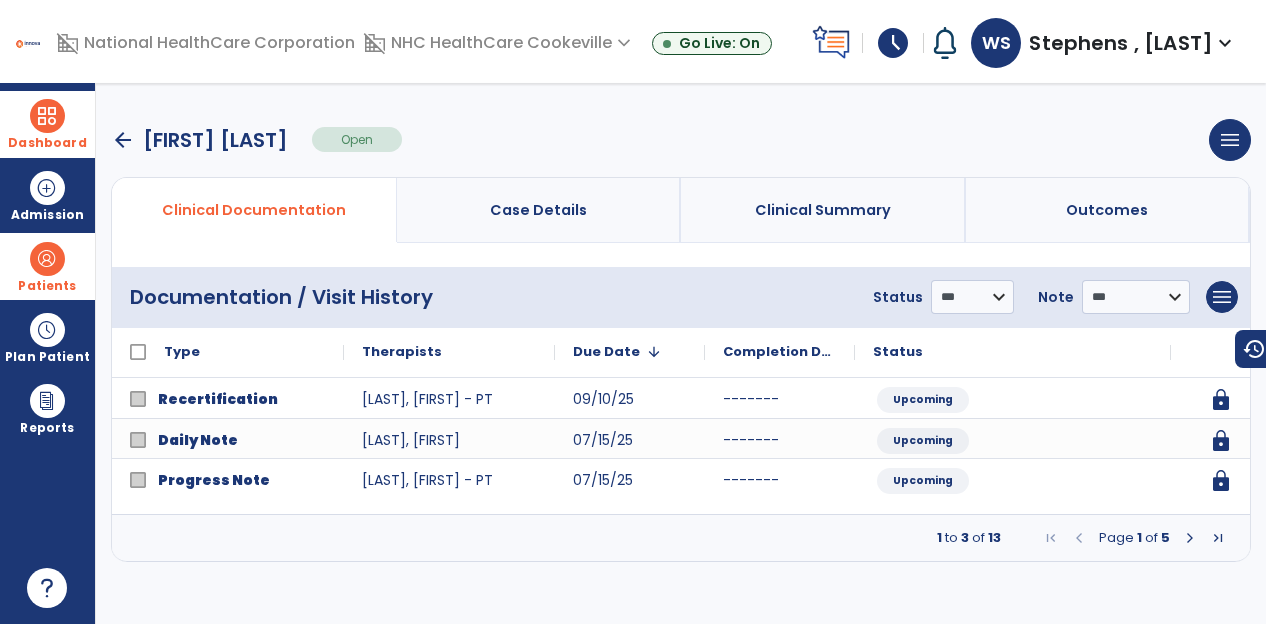 click at bounding box center [47, 116] 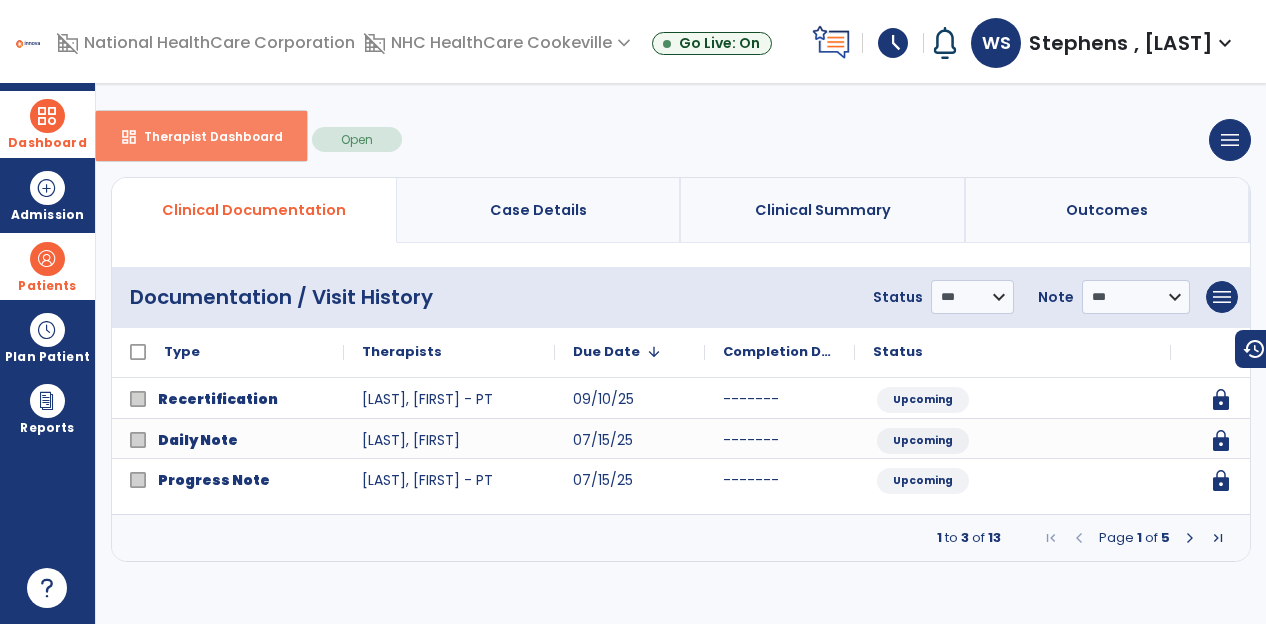 click on "Therapist Dashboard" at bounding box center (205, 136) 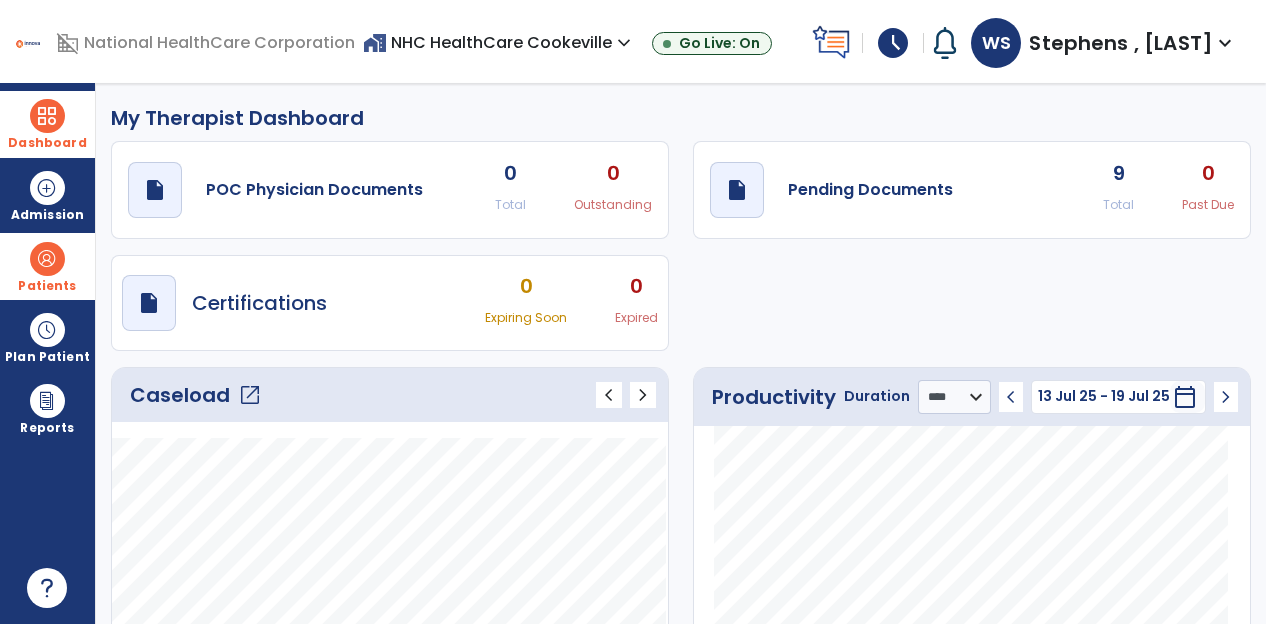 click at bounding box center (47, 259) 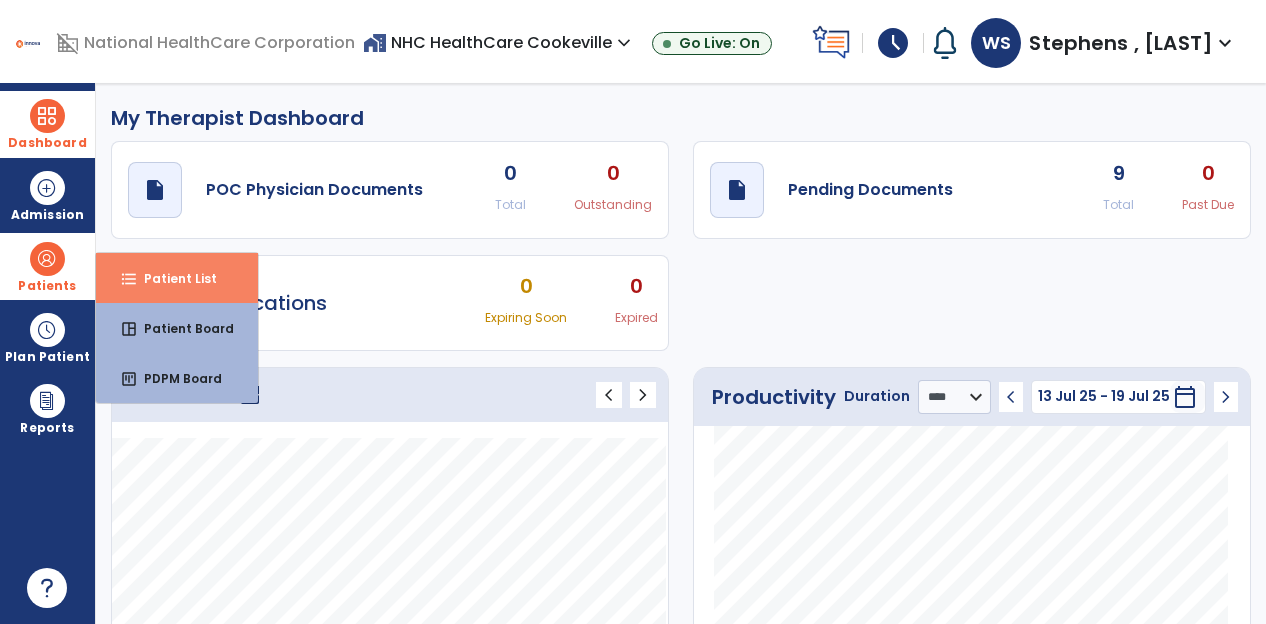 click on "Patient List" at bounding box center (172, 278) 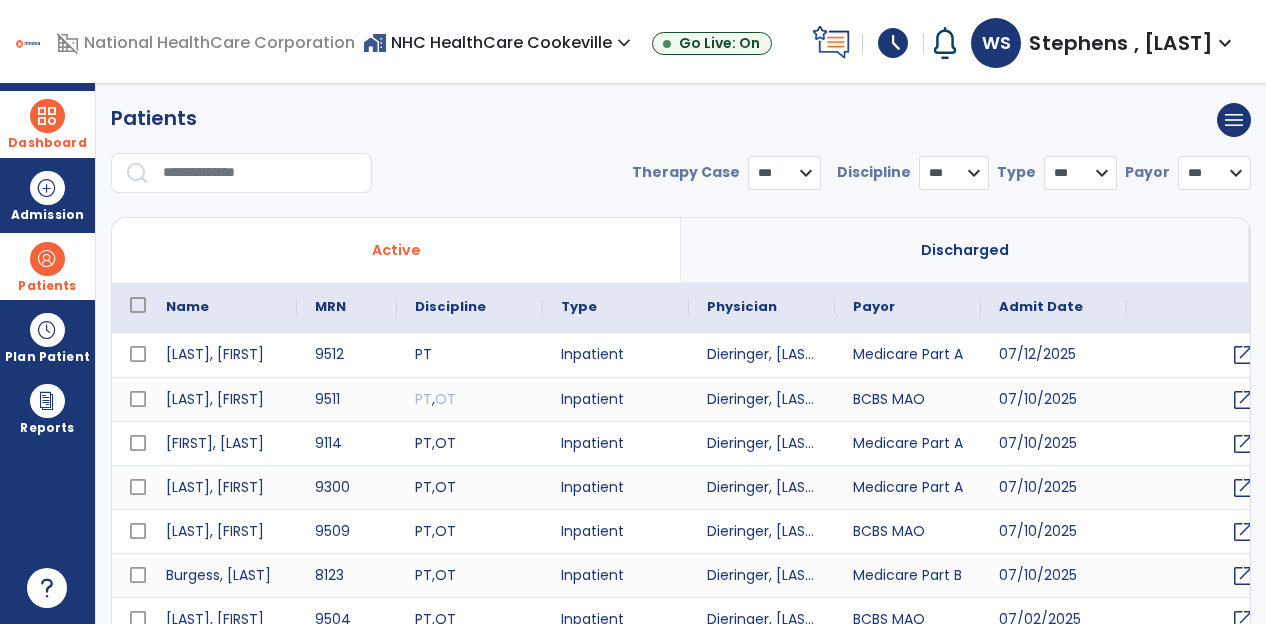 select on "***" 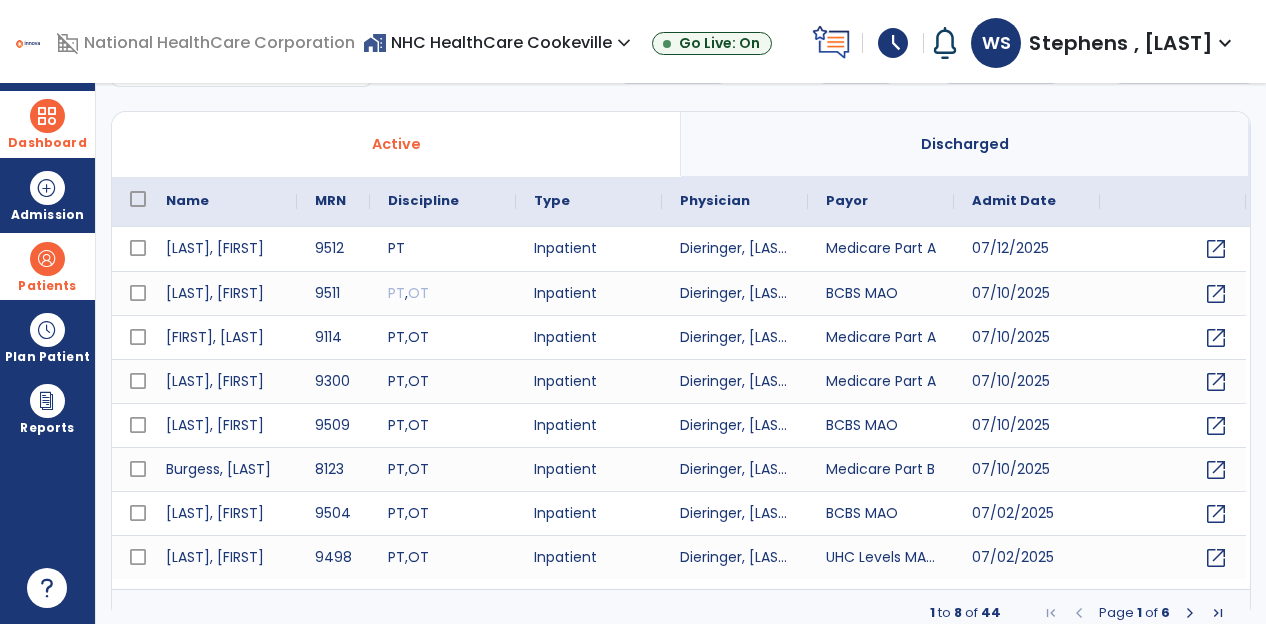 scroll, scrollTop: 109, scrollLeft: 0, axis: vertical 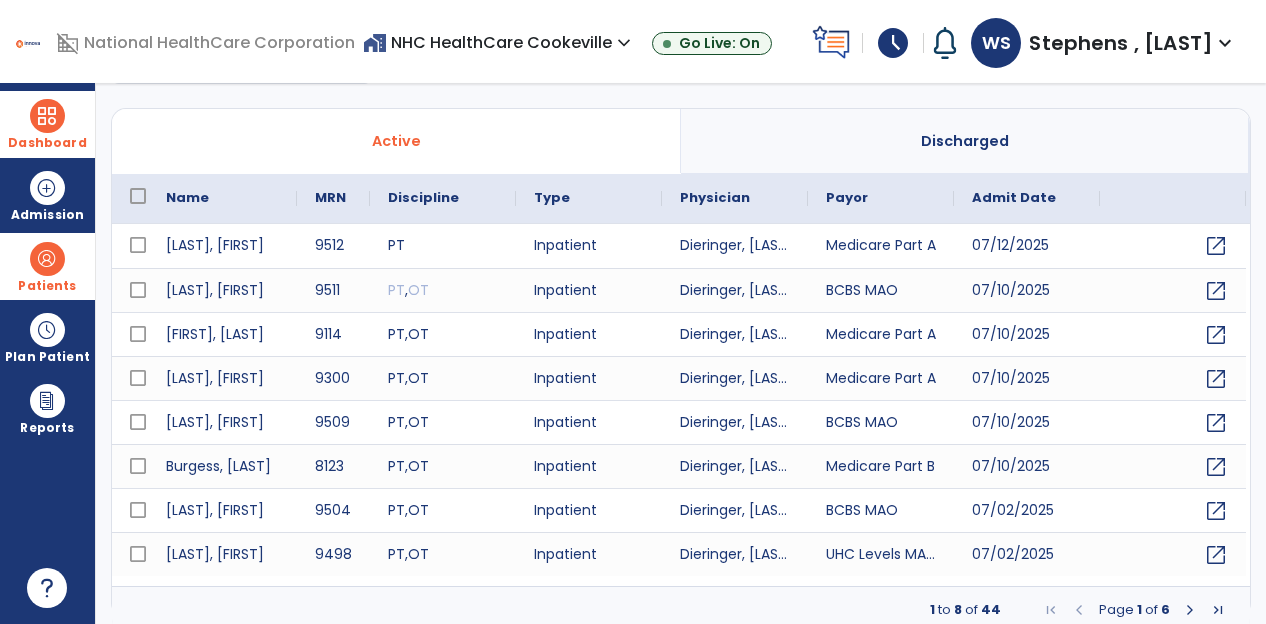 click at bounding box center [1190, 610] 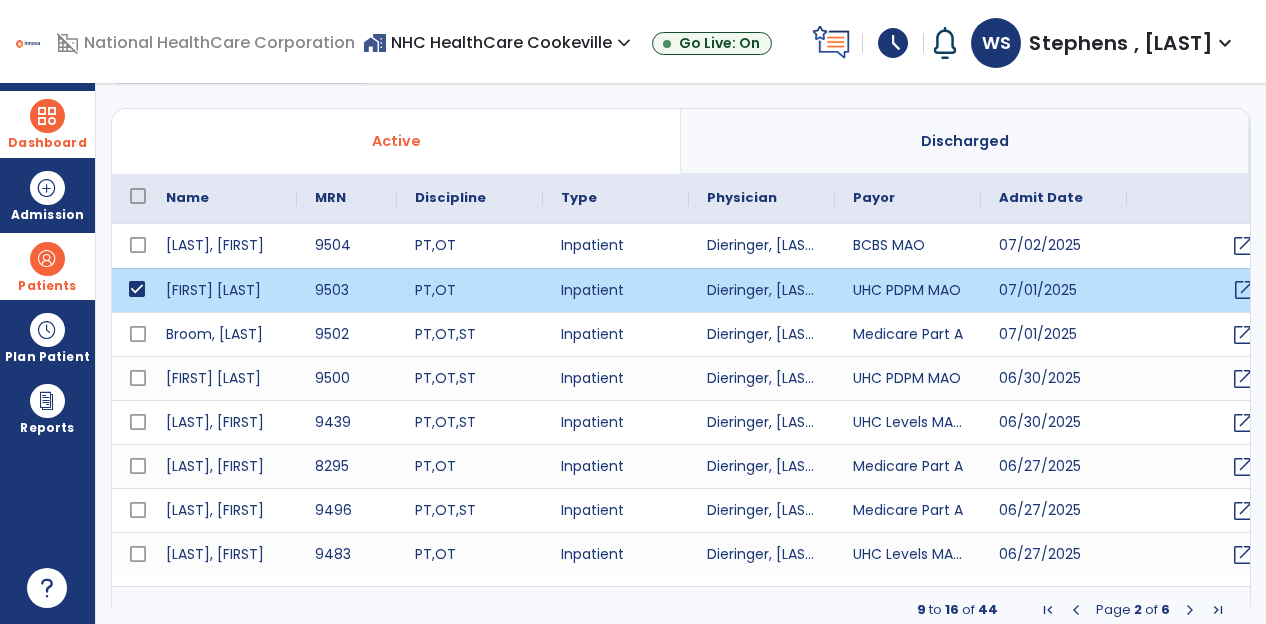 click on "open_in_new" at bounding box center (1244, 290) 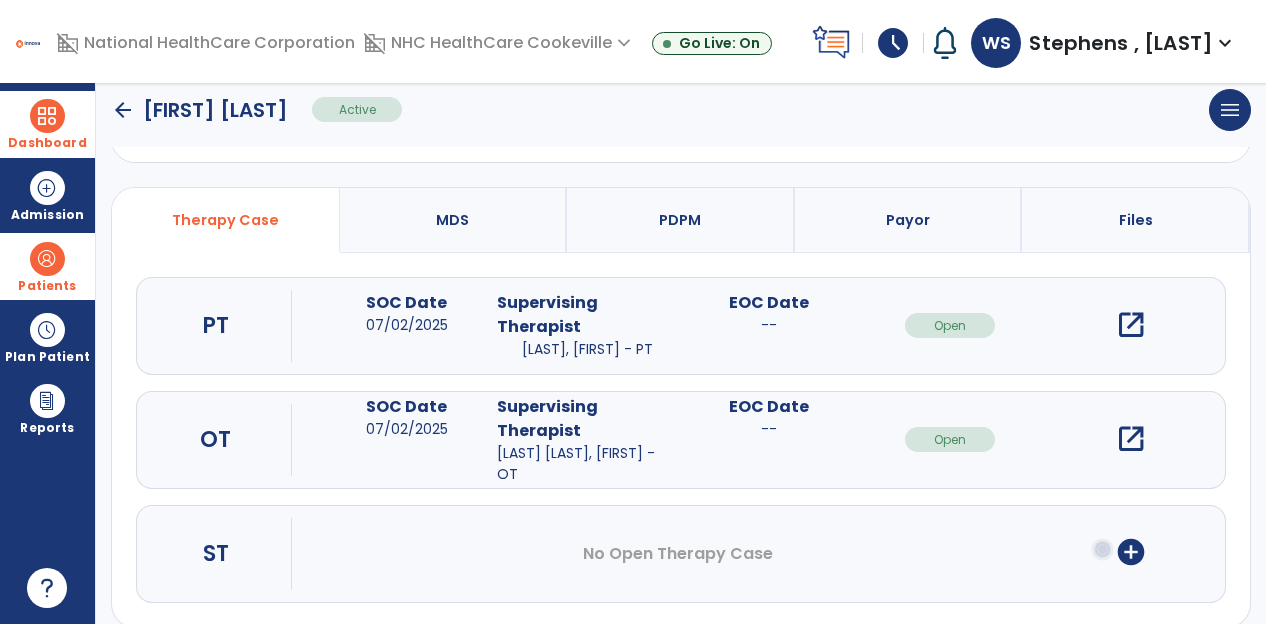 click on "open_in_new" at bounding box center [1131, 325] 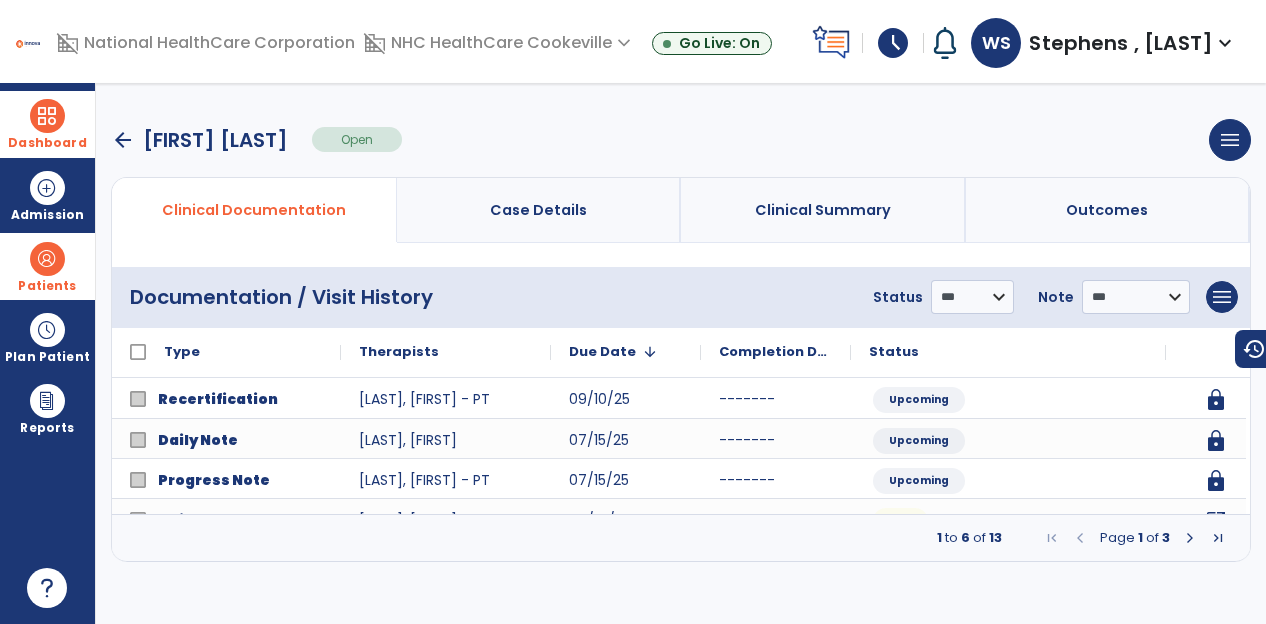 scroll, scrollTop: 0, scrollLeft: 0, axis: both 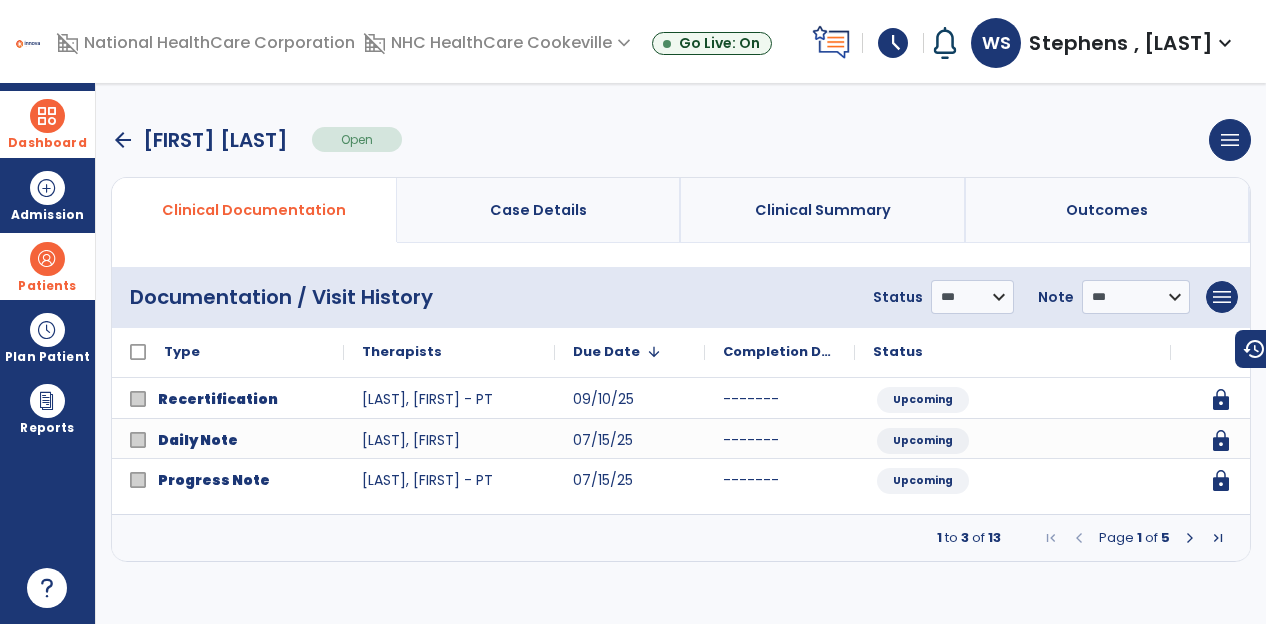 click at bounding box center [1190, 538] 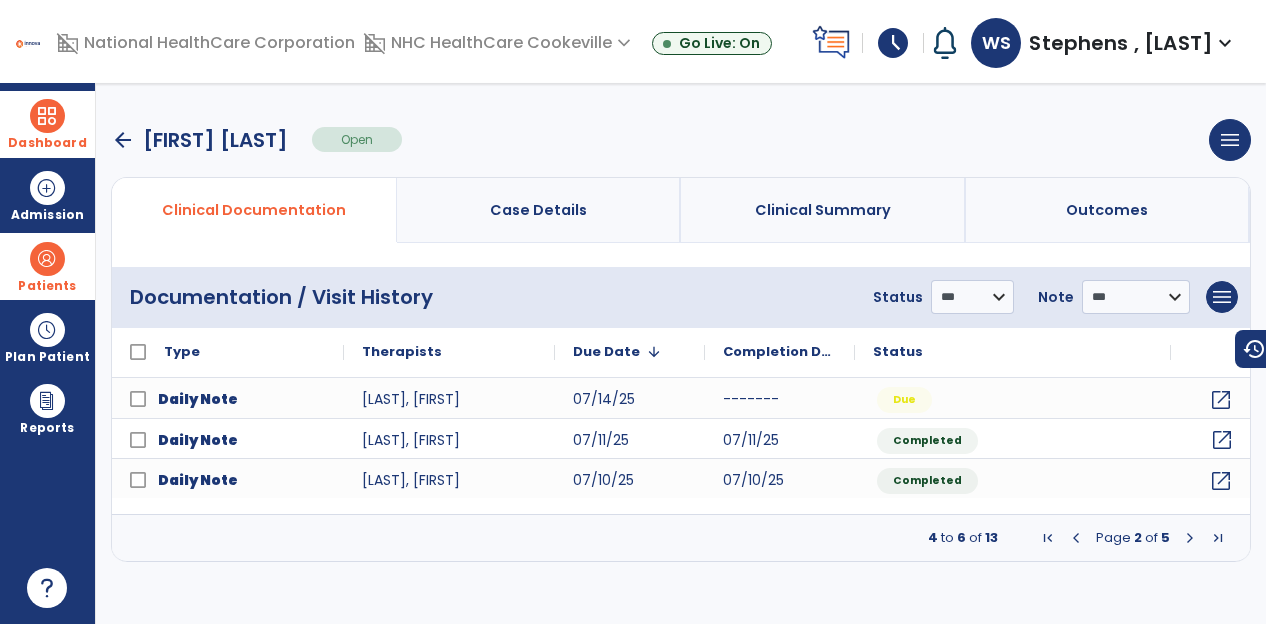 click on "open_in_new" 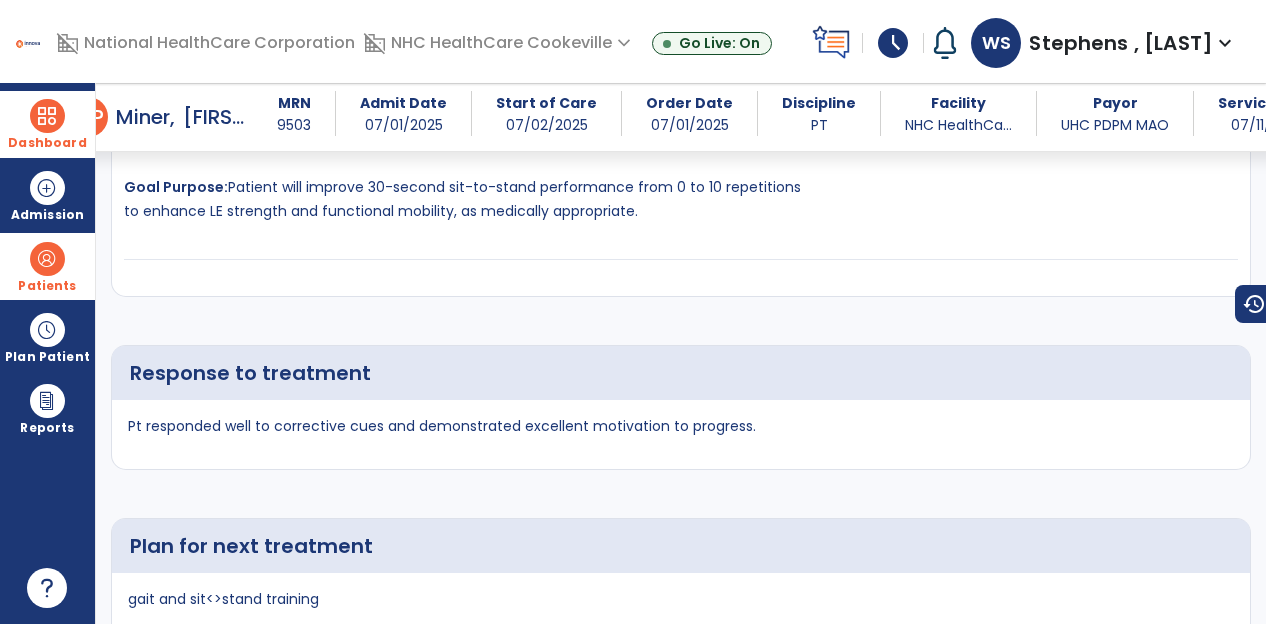 scroll, scrollTop: 4263, scrollLeft: 0, axis: vertical 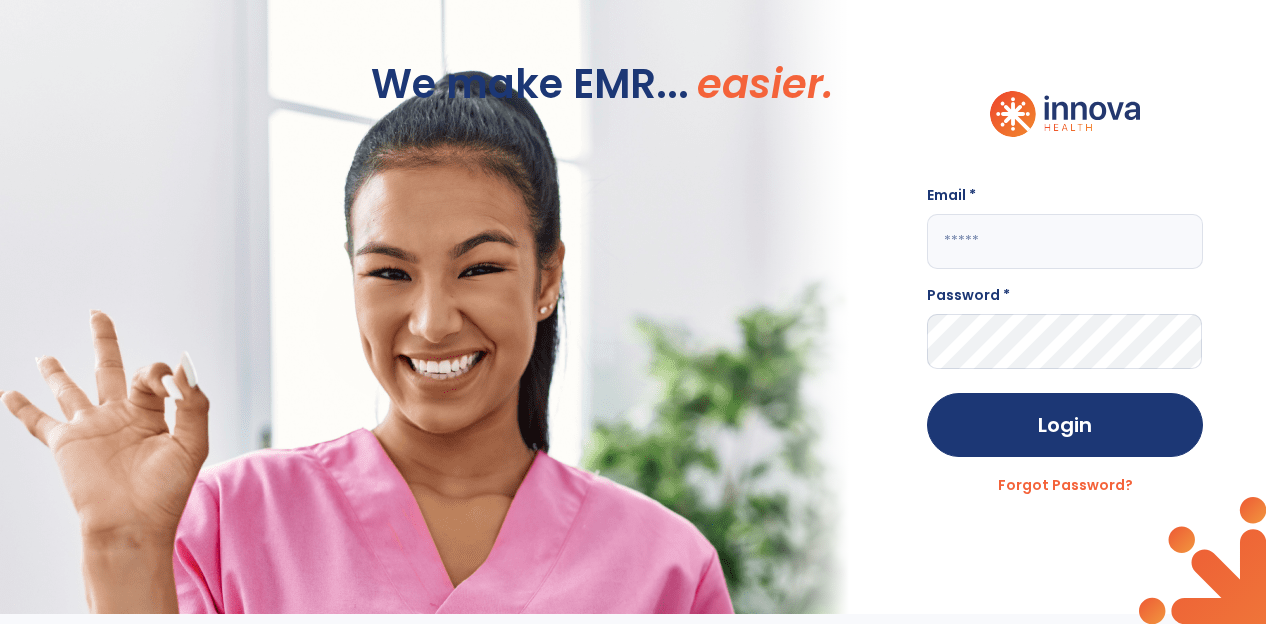 click 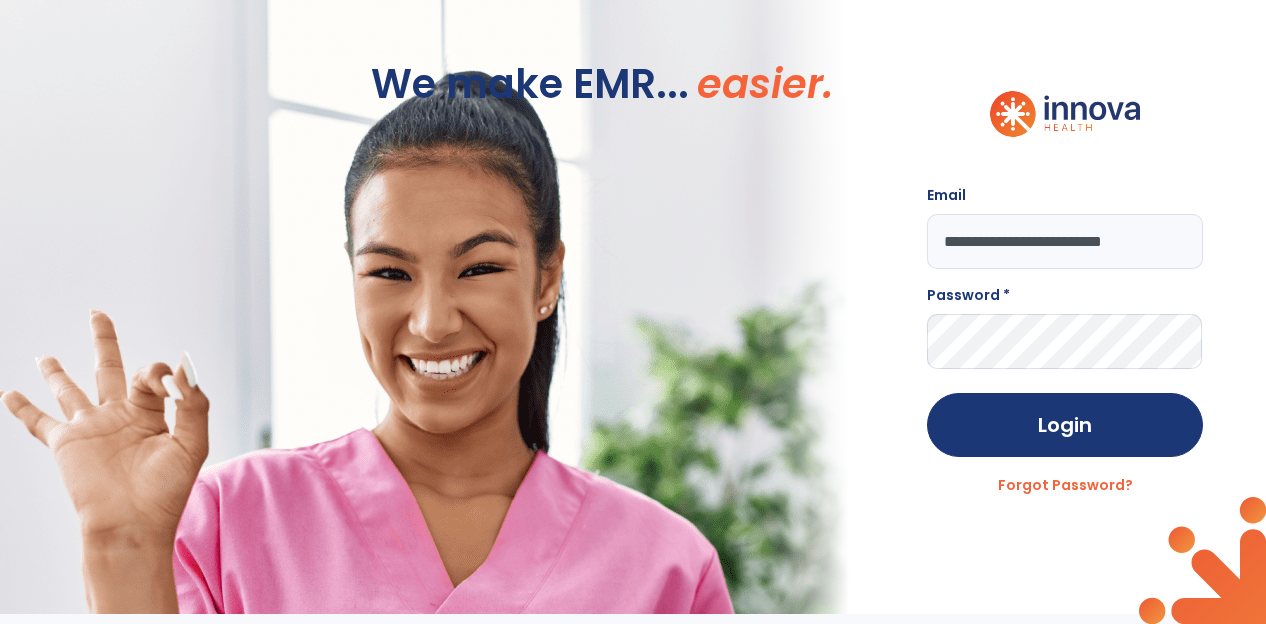 scroll, scrollTop: 0, scrollLeft: 14, axis: horizontal 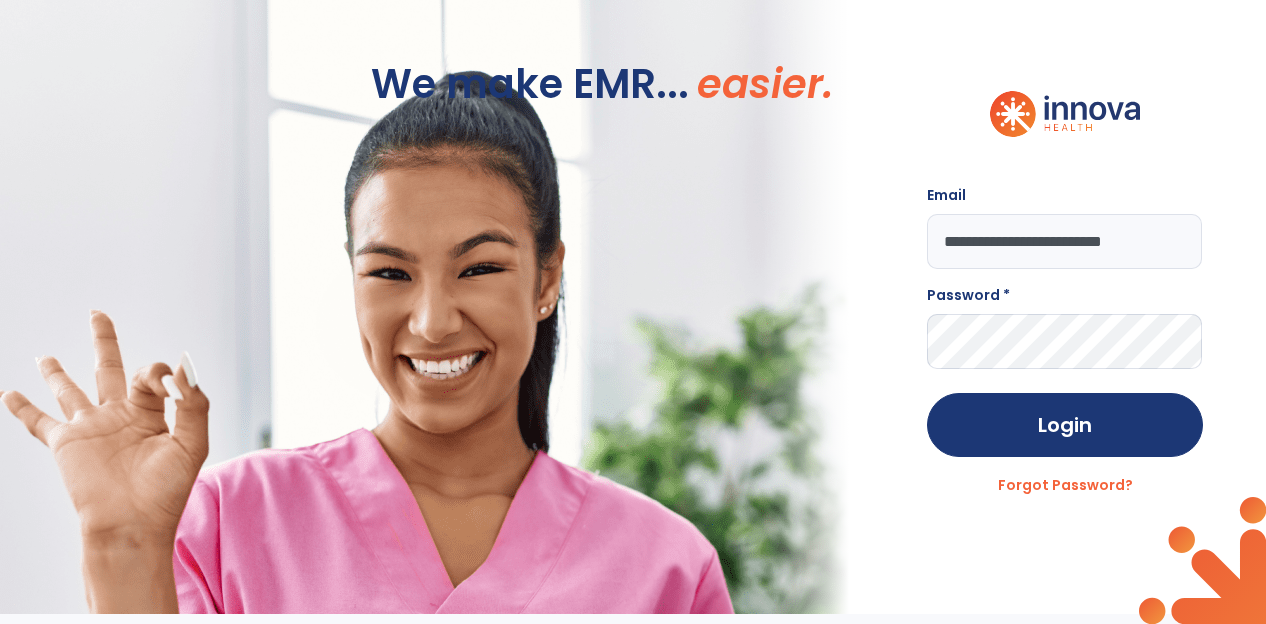 type on "**********" 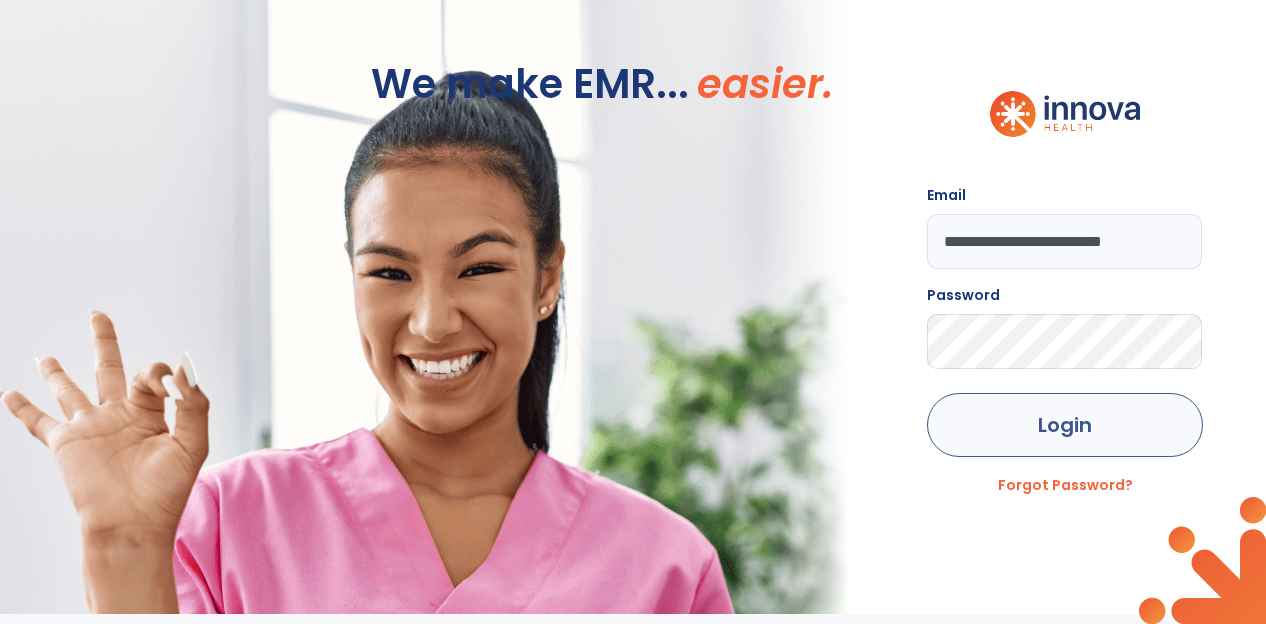 click on "Login" 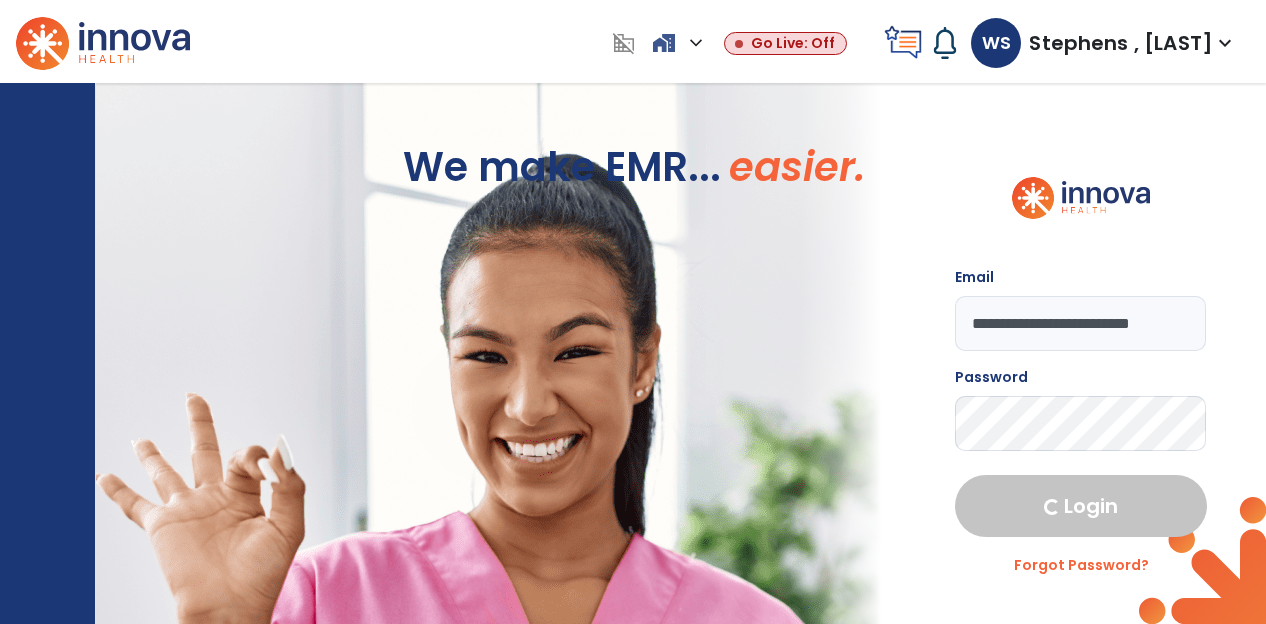 select on "****" 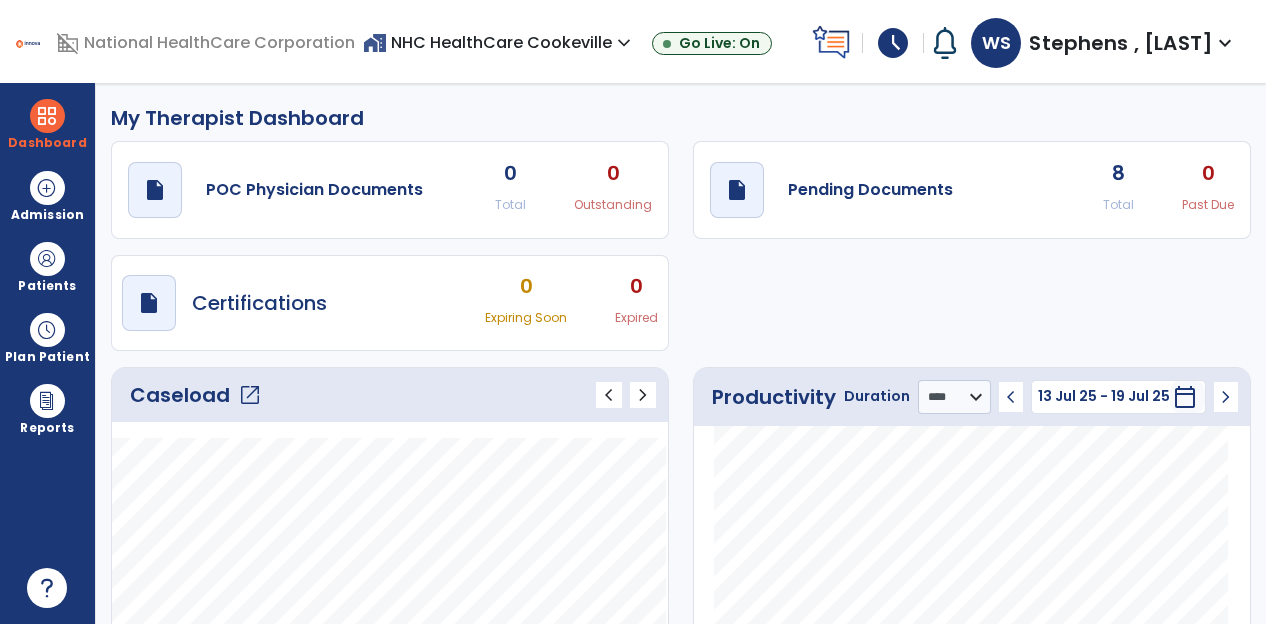 click on "Caseload   open_in_new" 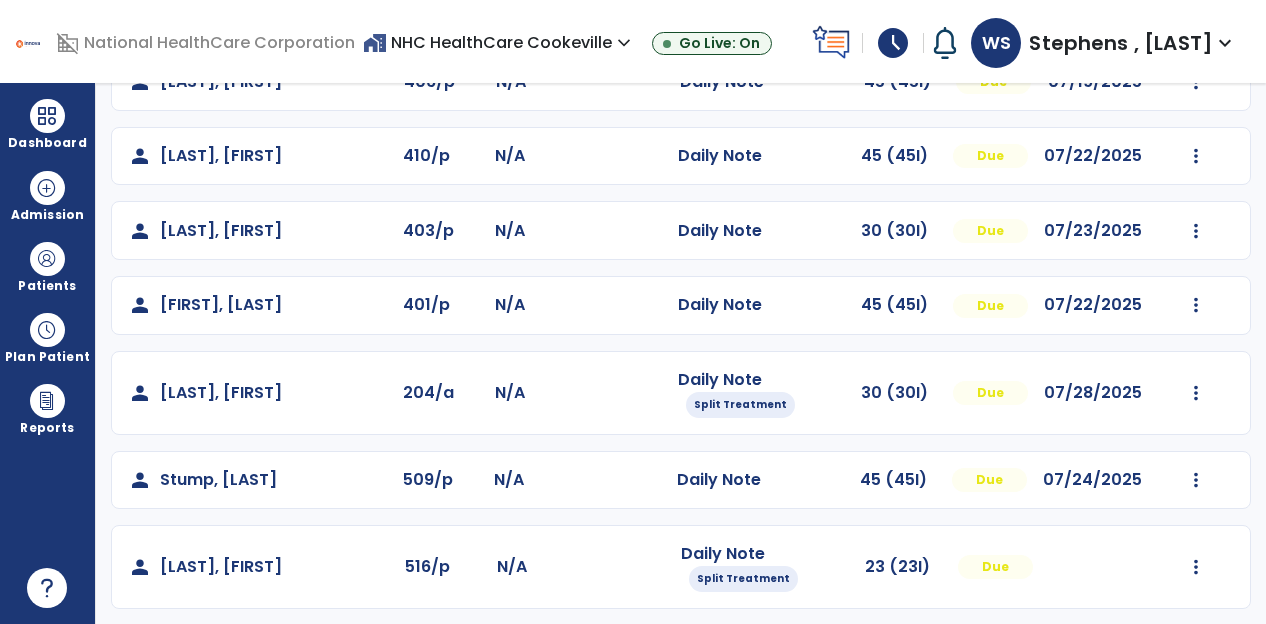 scroll, scrollTop: 382, scrollLeft: 0, axis: vertical 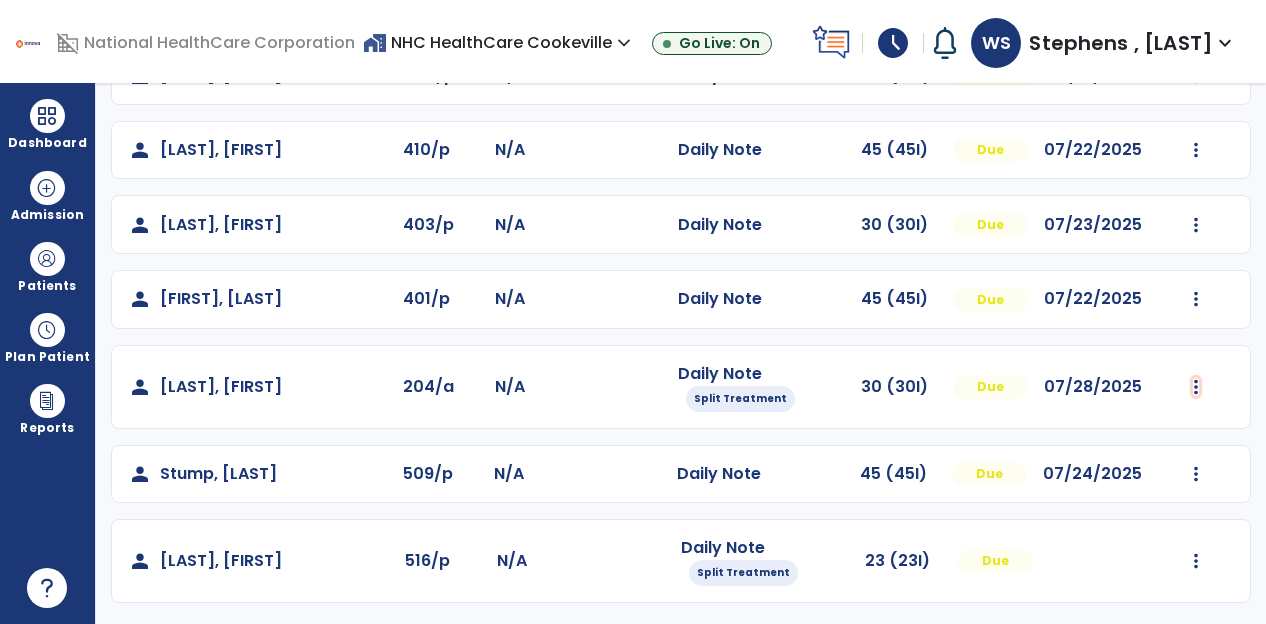 click at bounding box center [1196, 1] 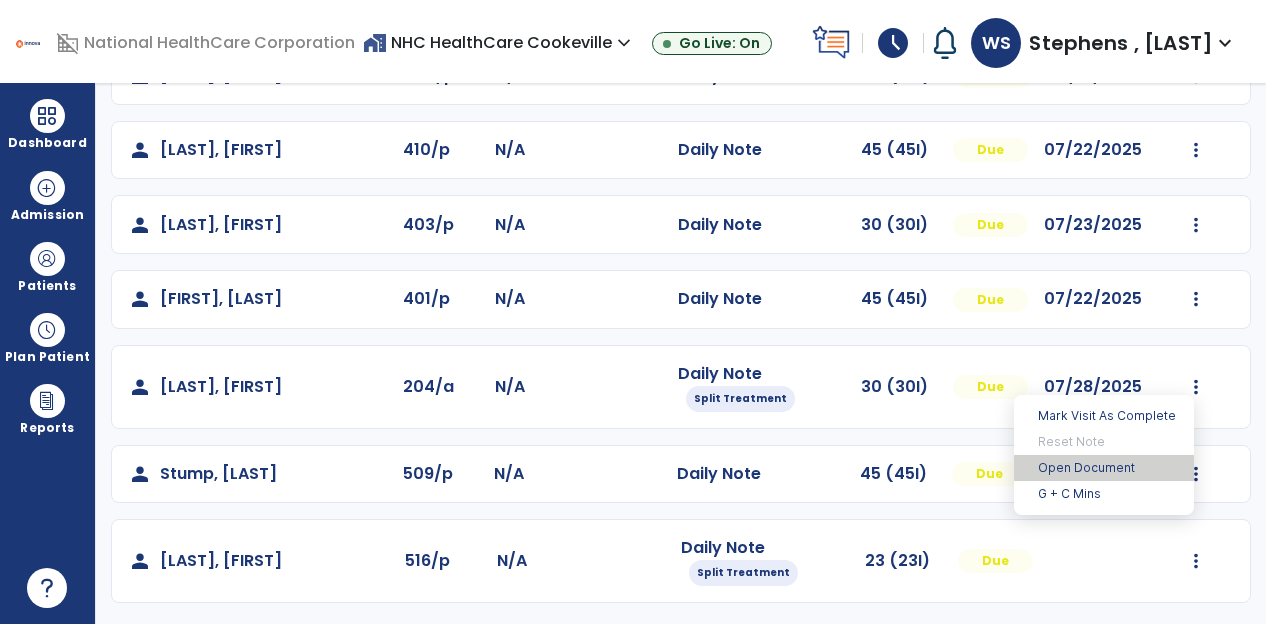 click on "Open Document" at bounding box center [1104, 468] 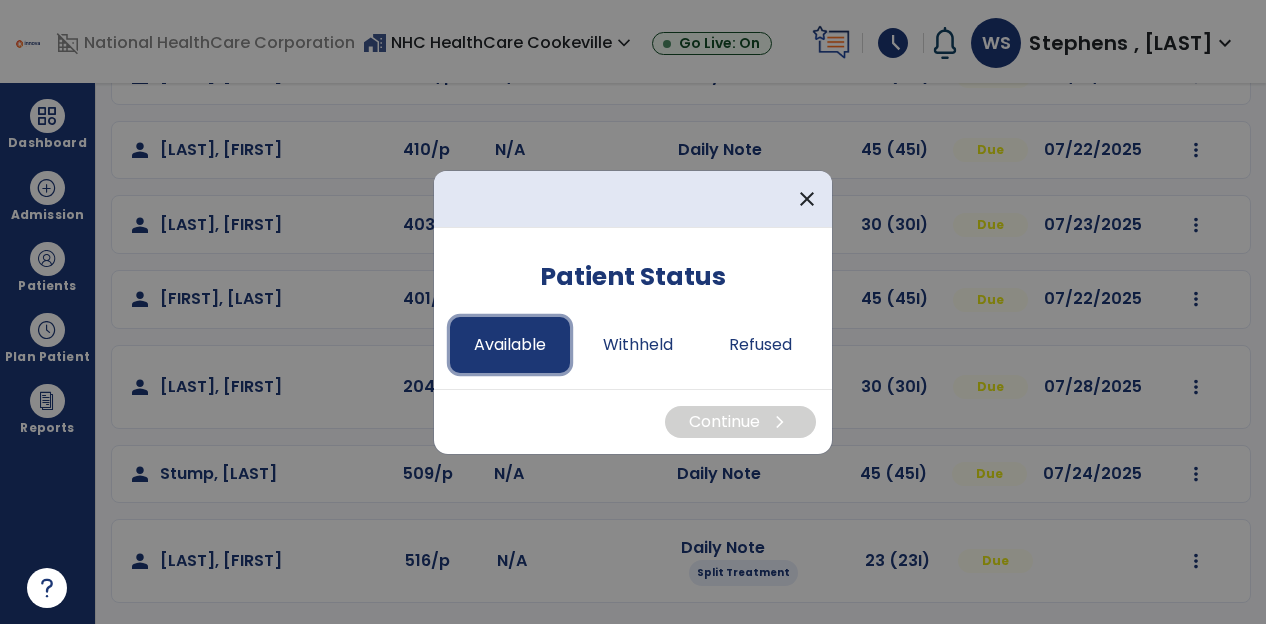 click on "Available" at bounding box center [510, 345] 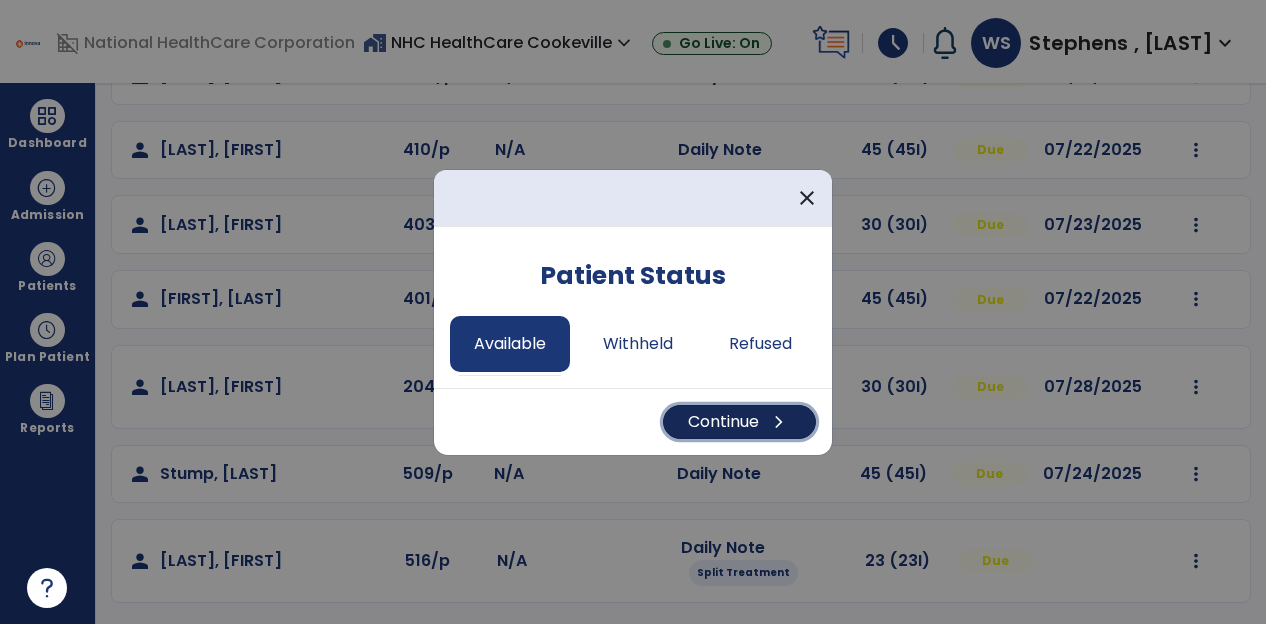 click on "chevron_right" at bounding box center [779, 422] 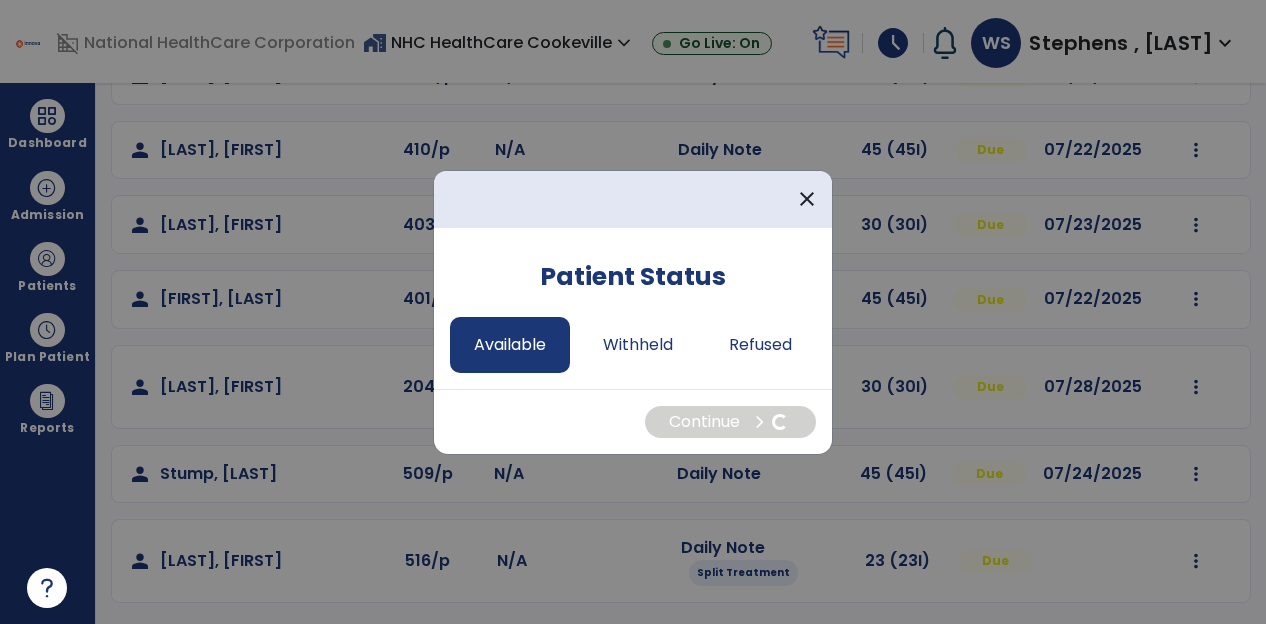 select on "*" 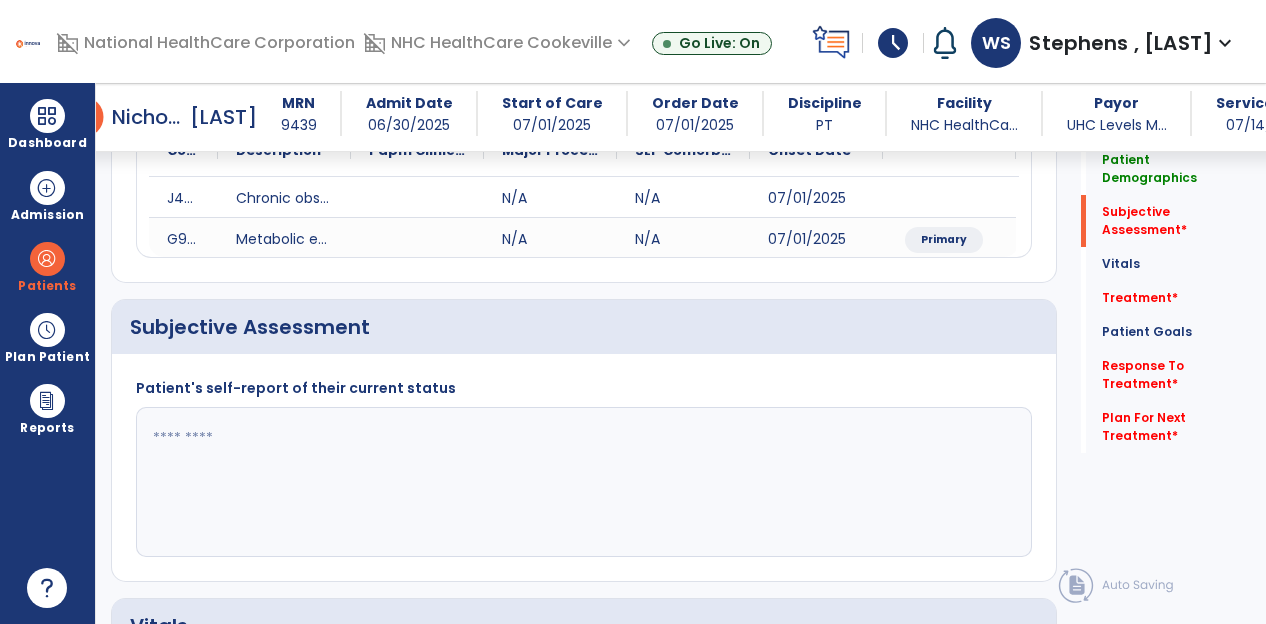scroll, scrollTop: 271, scrollLeft: 0, axis: vertical 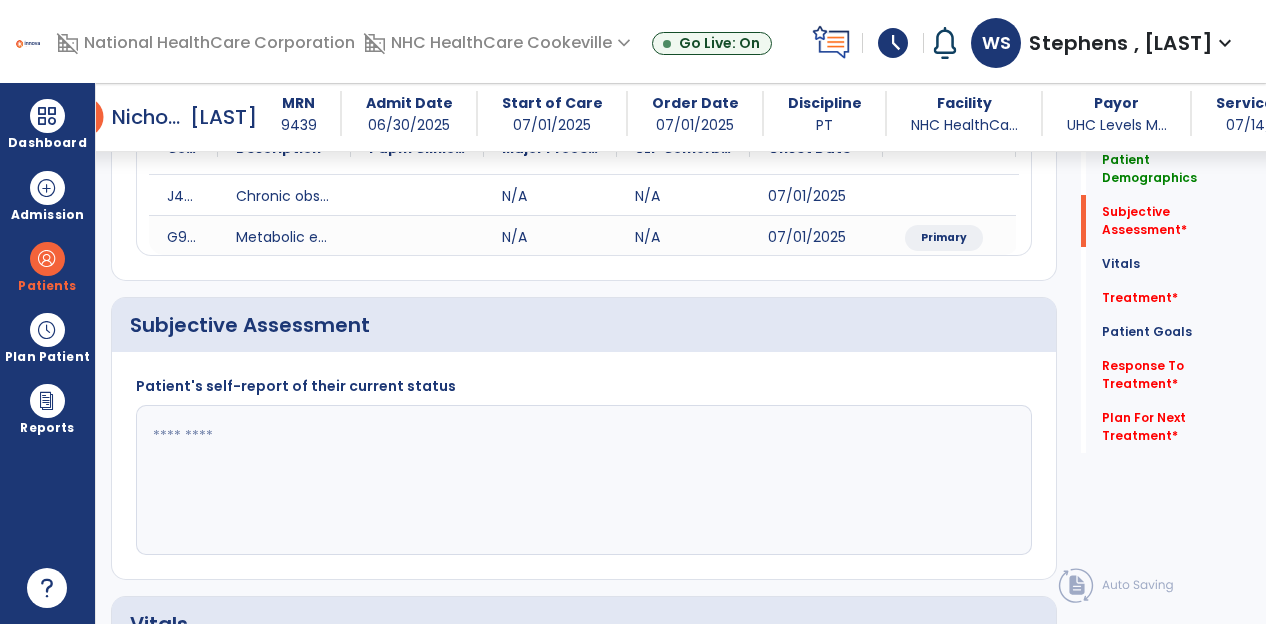 click 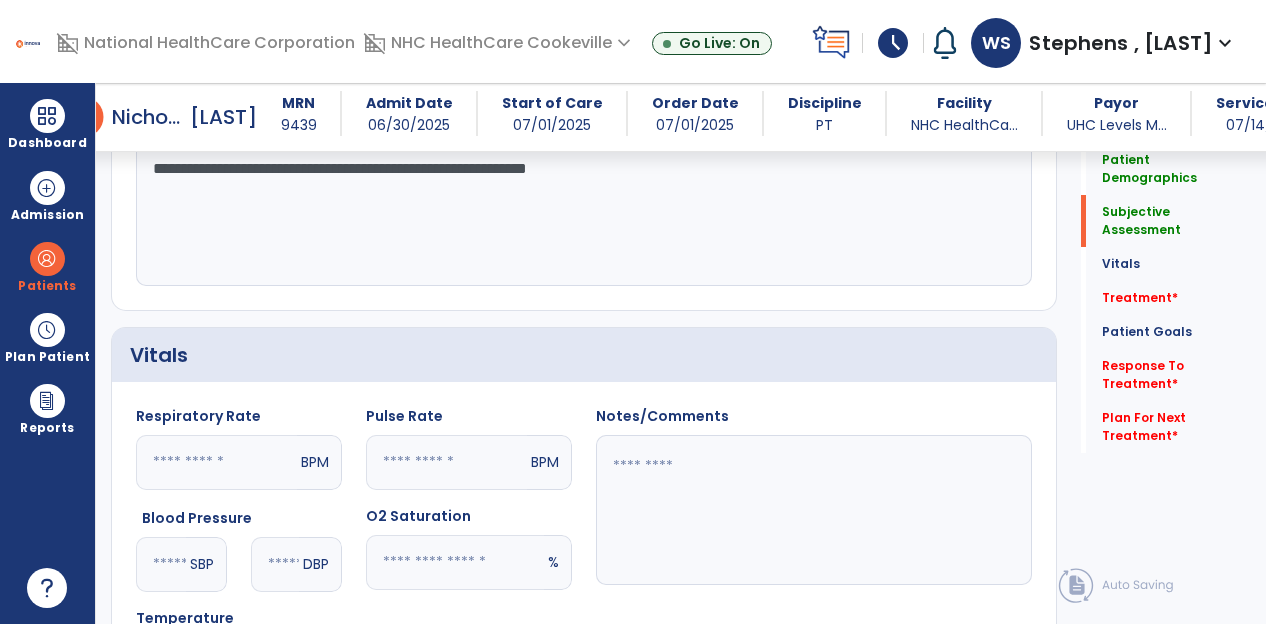 scroll, scrollTop: 542, scrollLeft: 0, axis: vertical 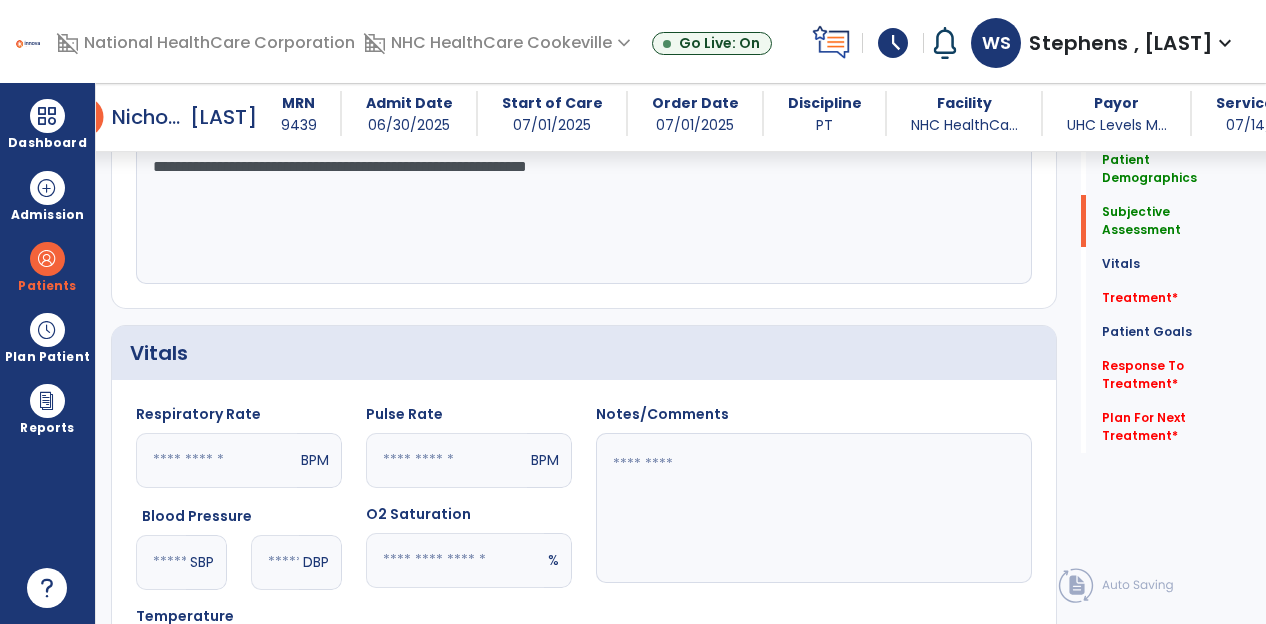 type on "**********" 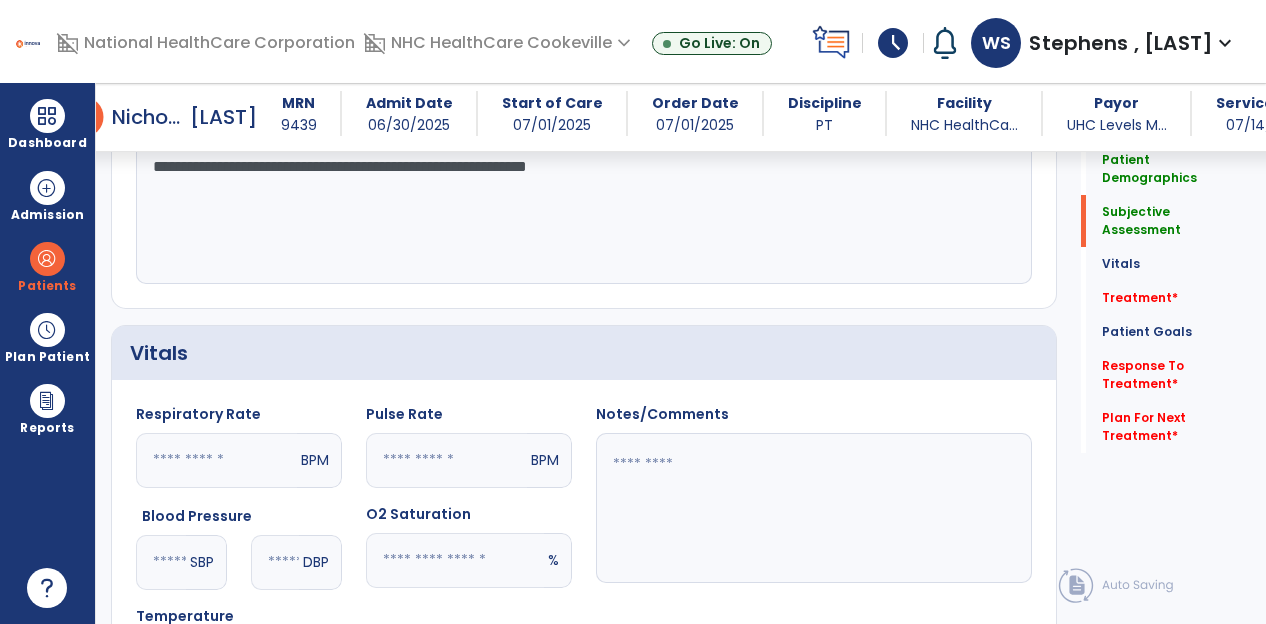 click 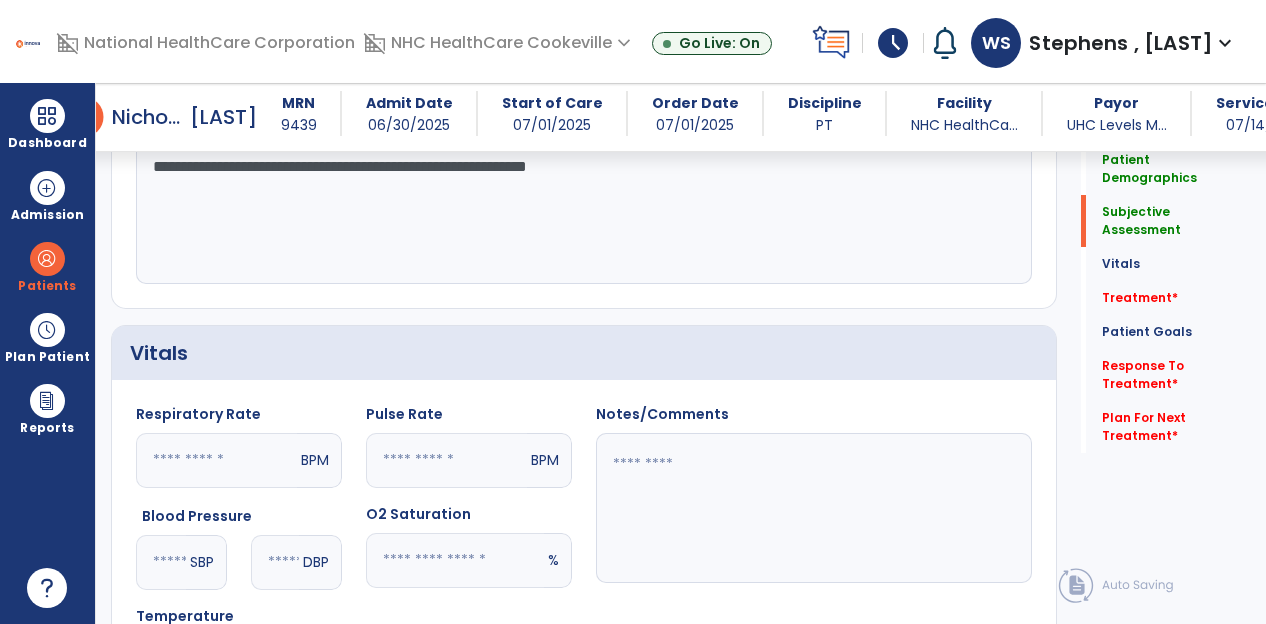click 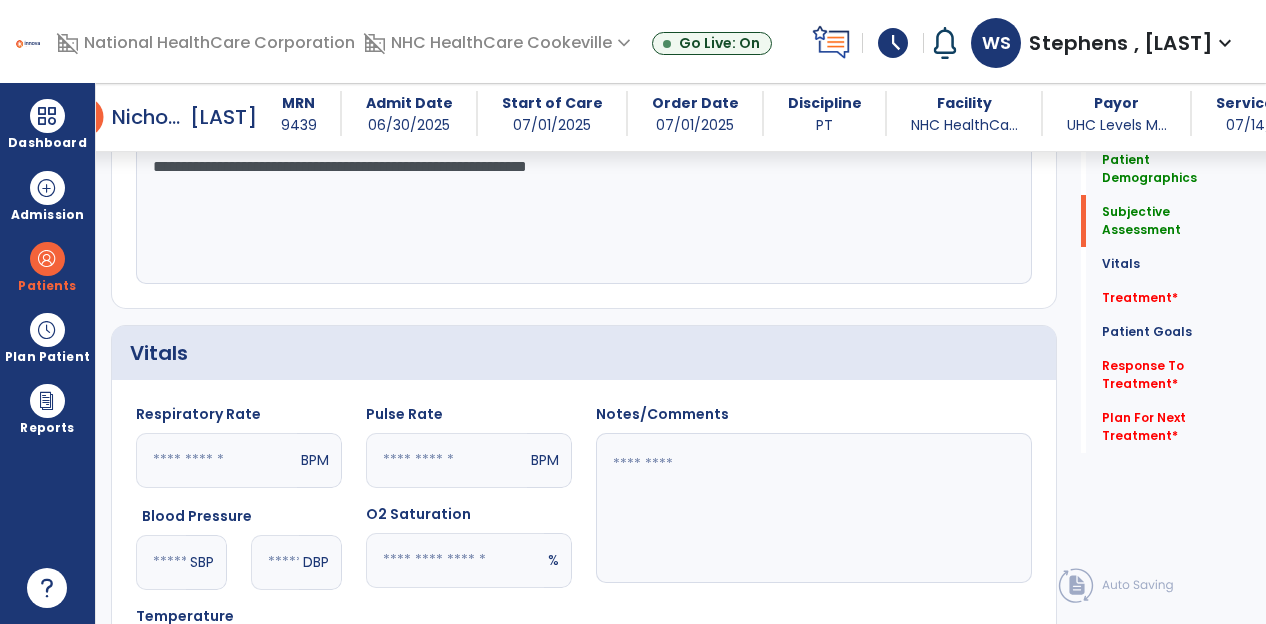 click 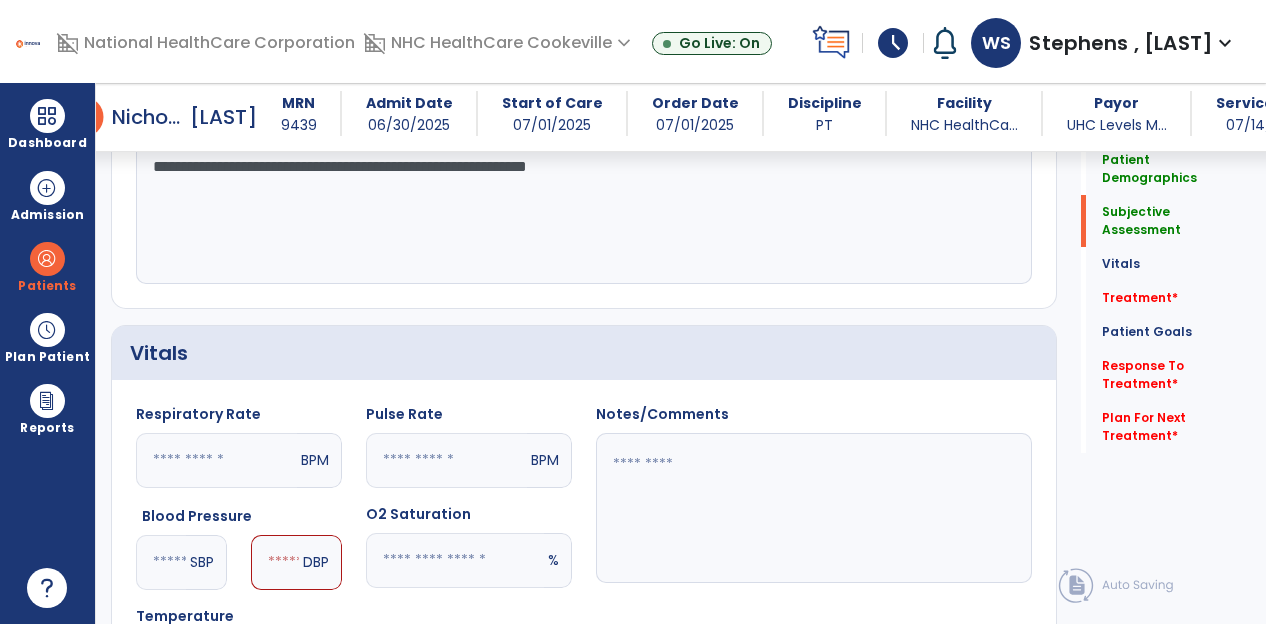 type on "***" 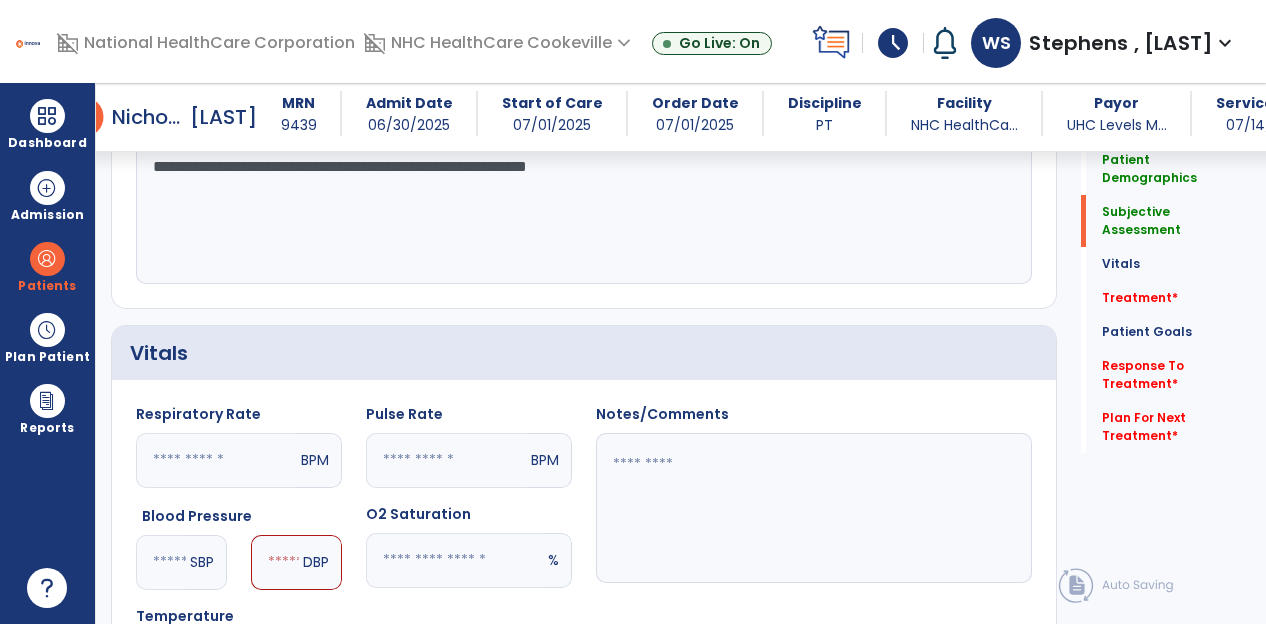 click 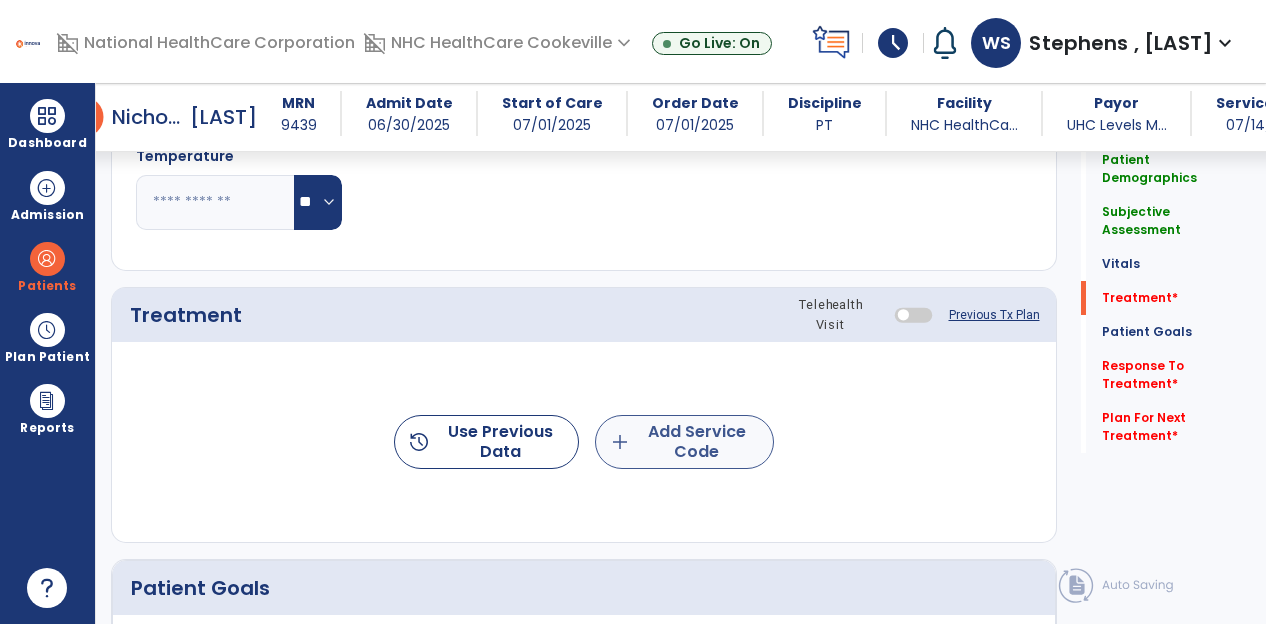 type on "**" 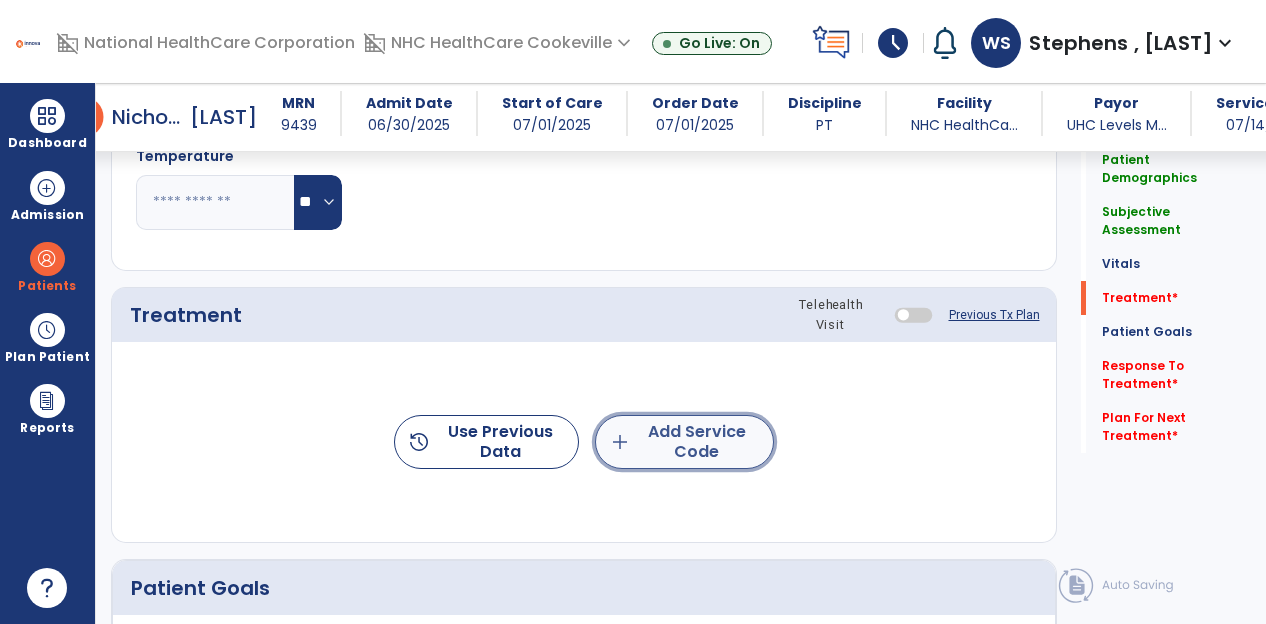 click on "add  Add Service Code" 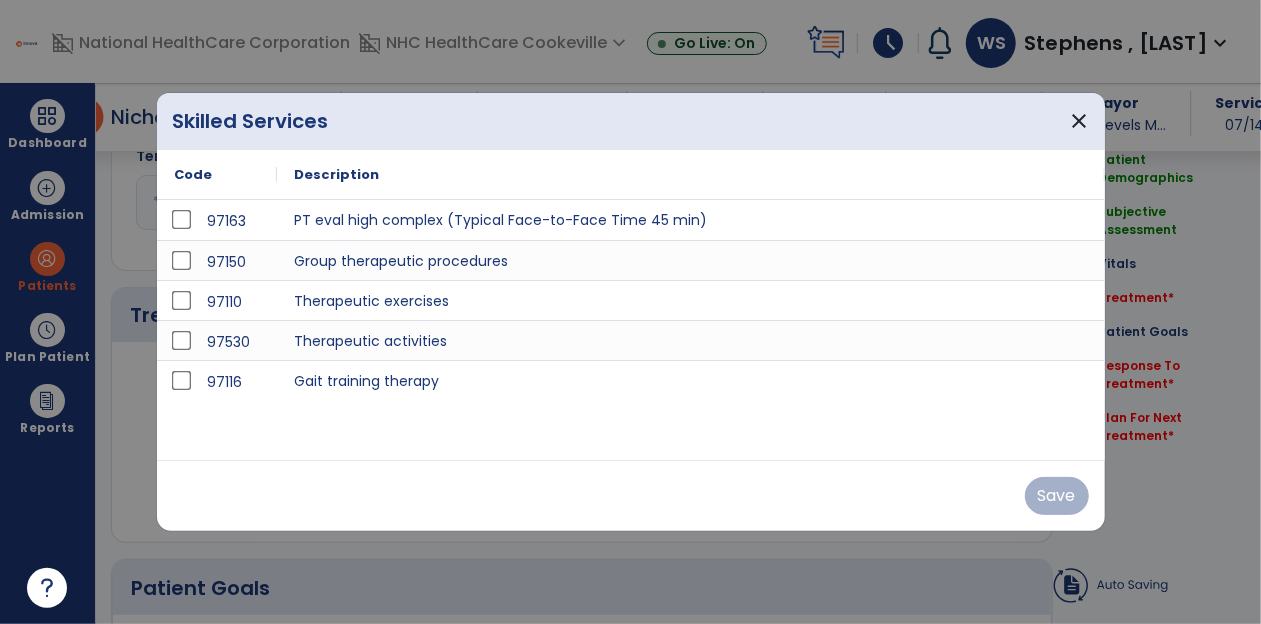 scroll, scrollTop: 1002, scrollLeft: 0, axis: vertical 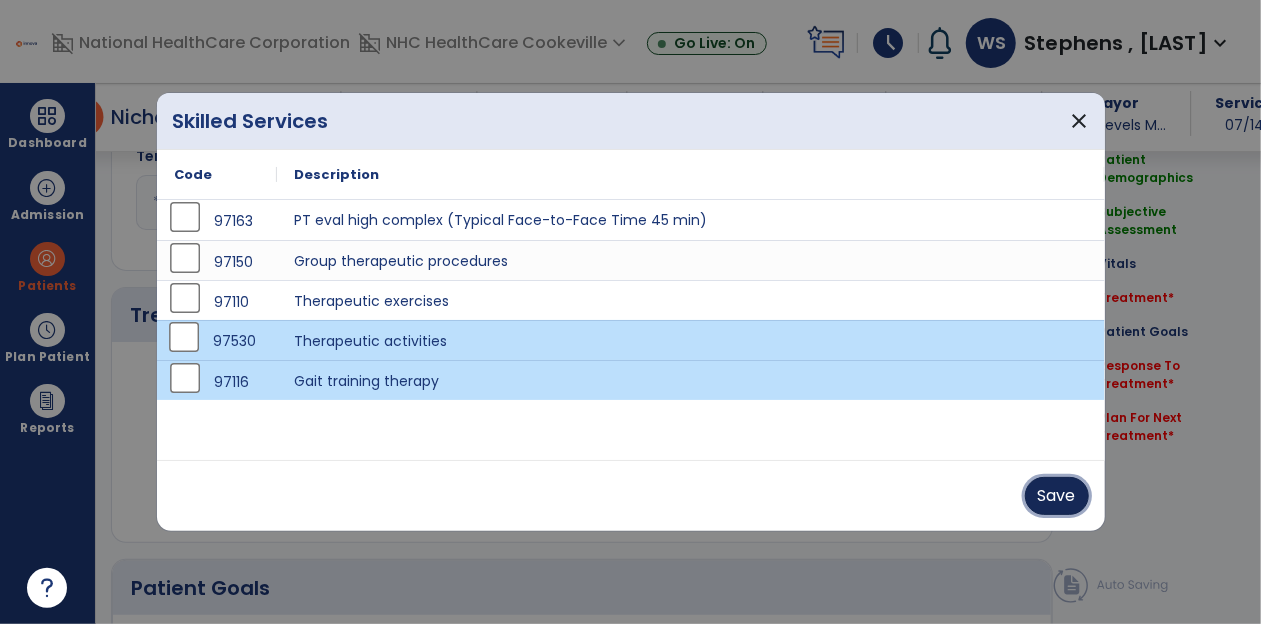 click on "Save" at bounding box center [1057, 496] 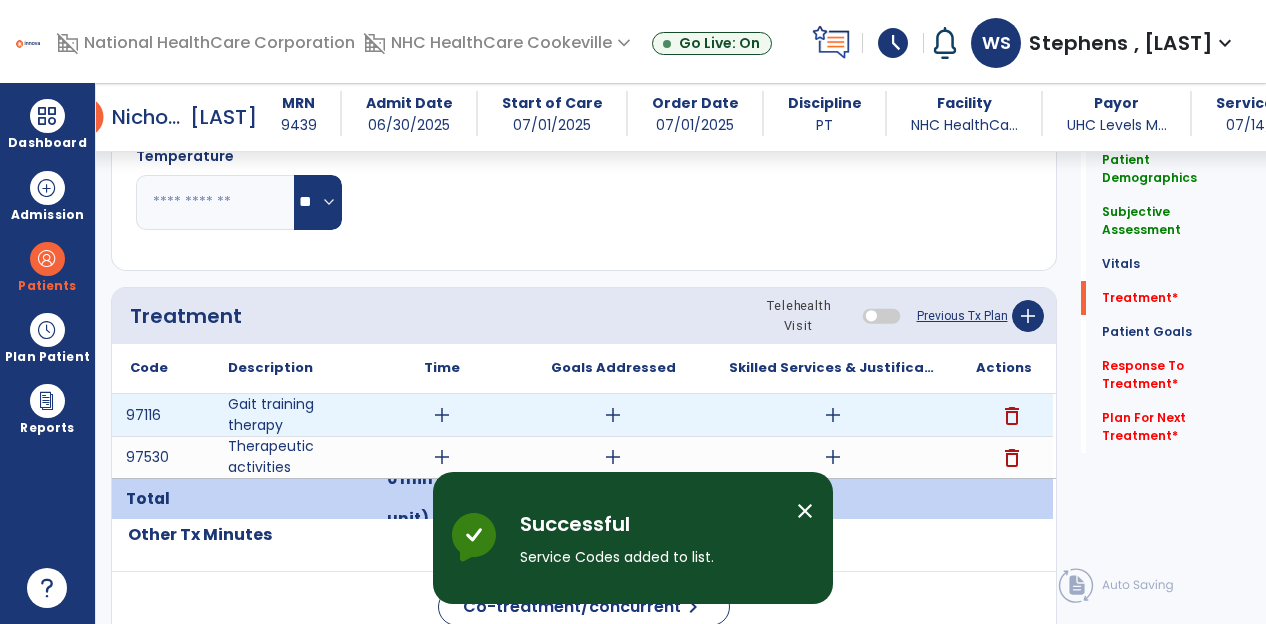 click on "add" at bounding box center (442, 415) 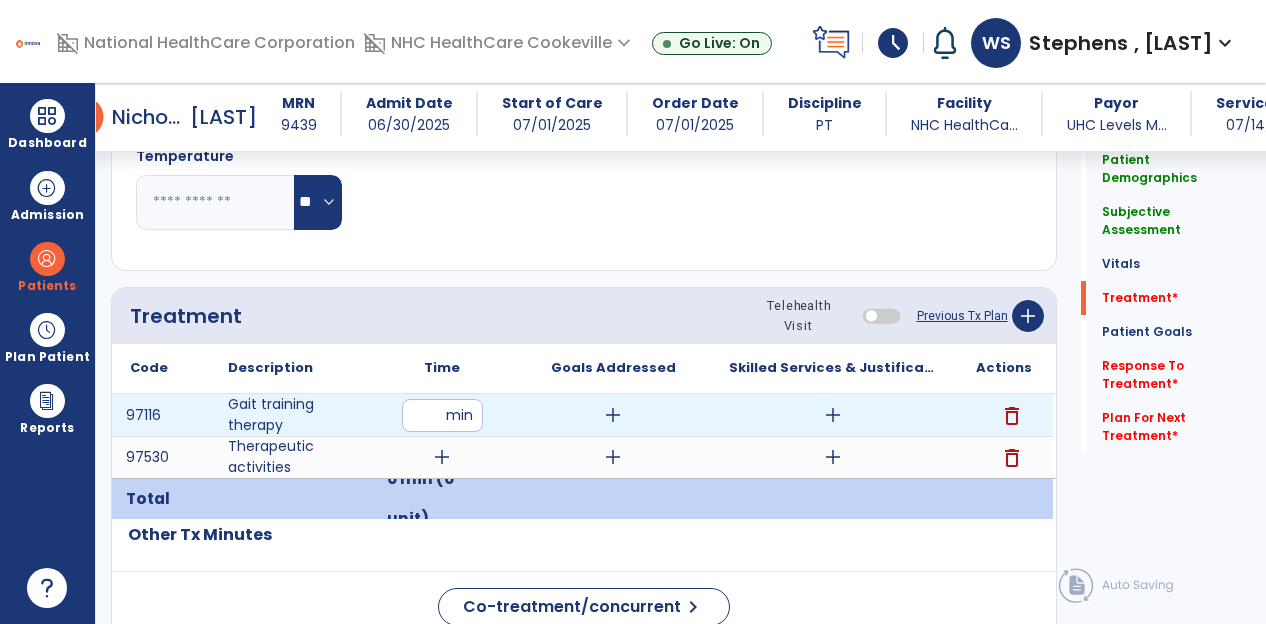 type on "**" 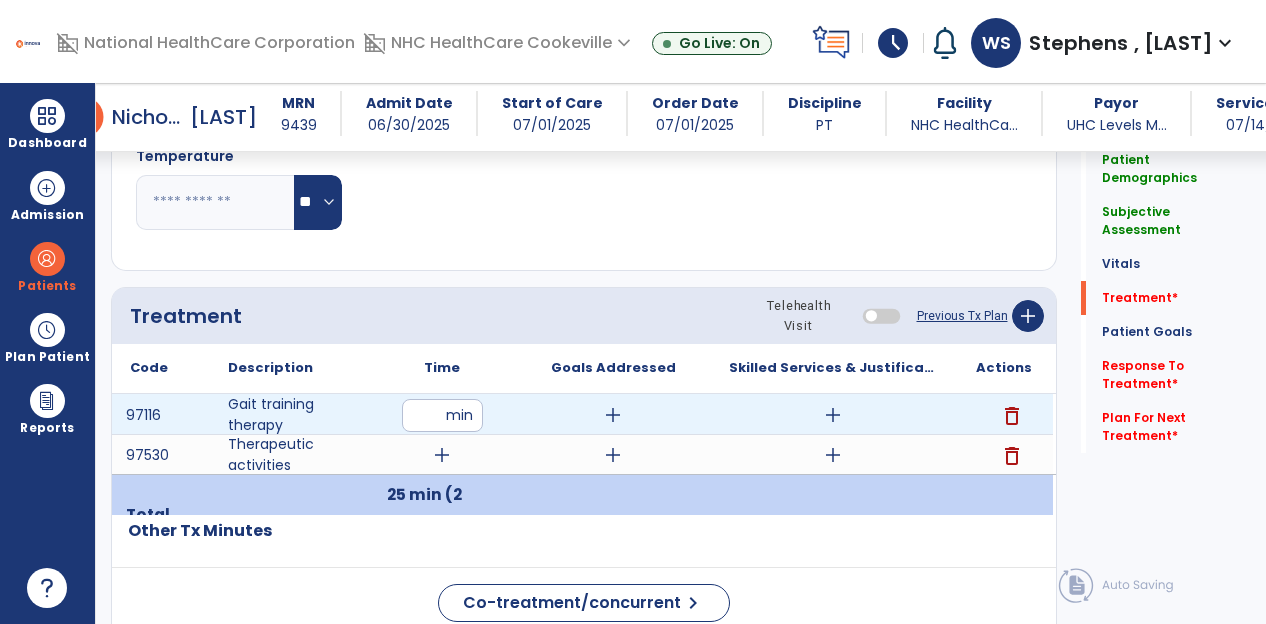 click on "add" at bounding box center [833, 415] 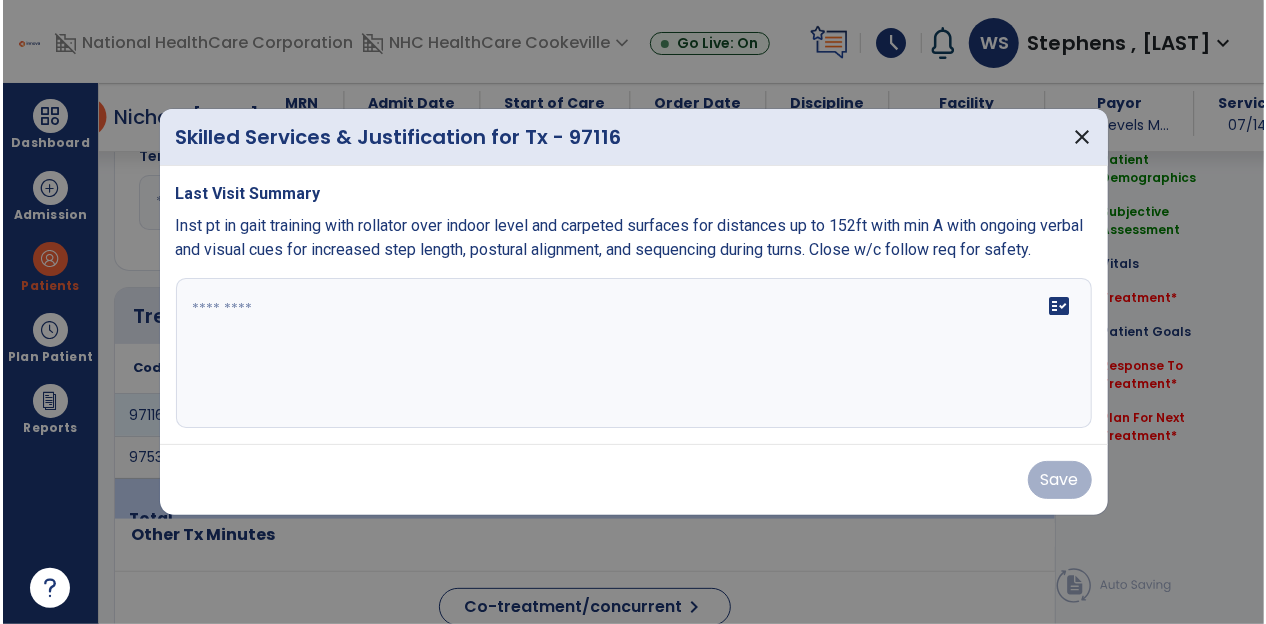 scroll, scrollTop: 1002, scrollLeft: 0, axis: vertical 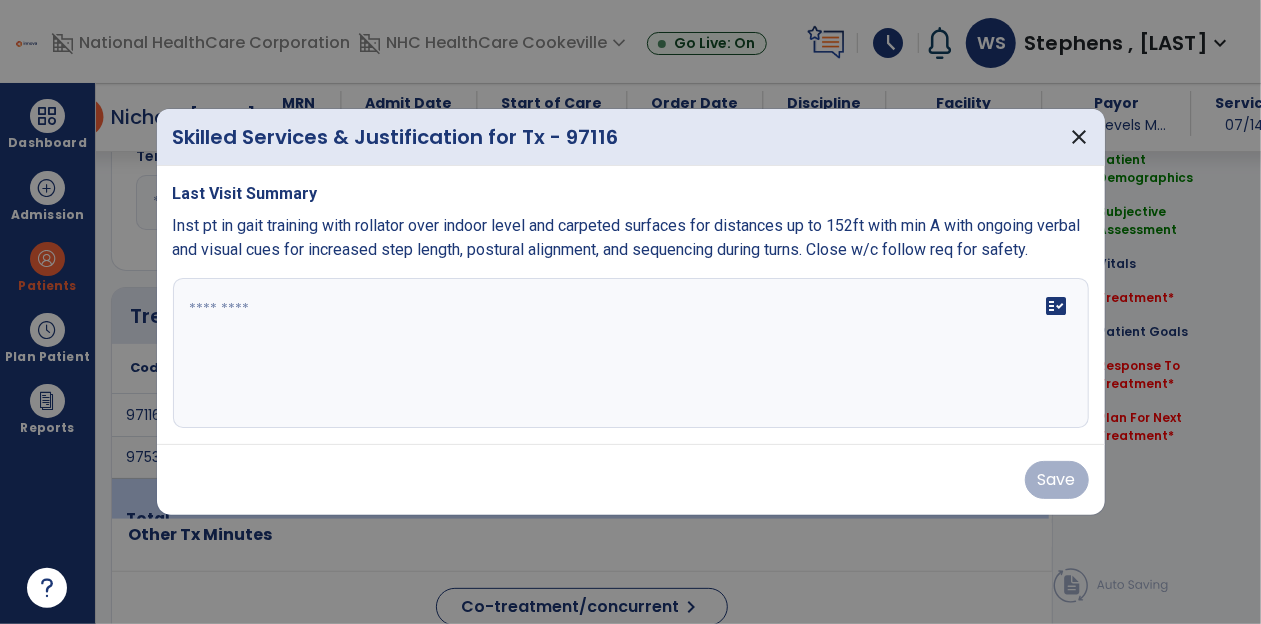 click at bounding box center (631, 353) 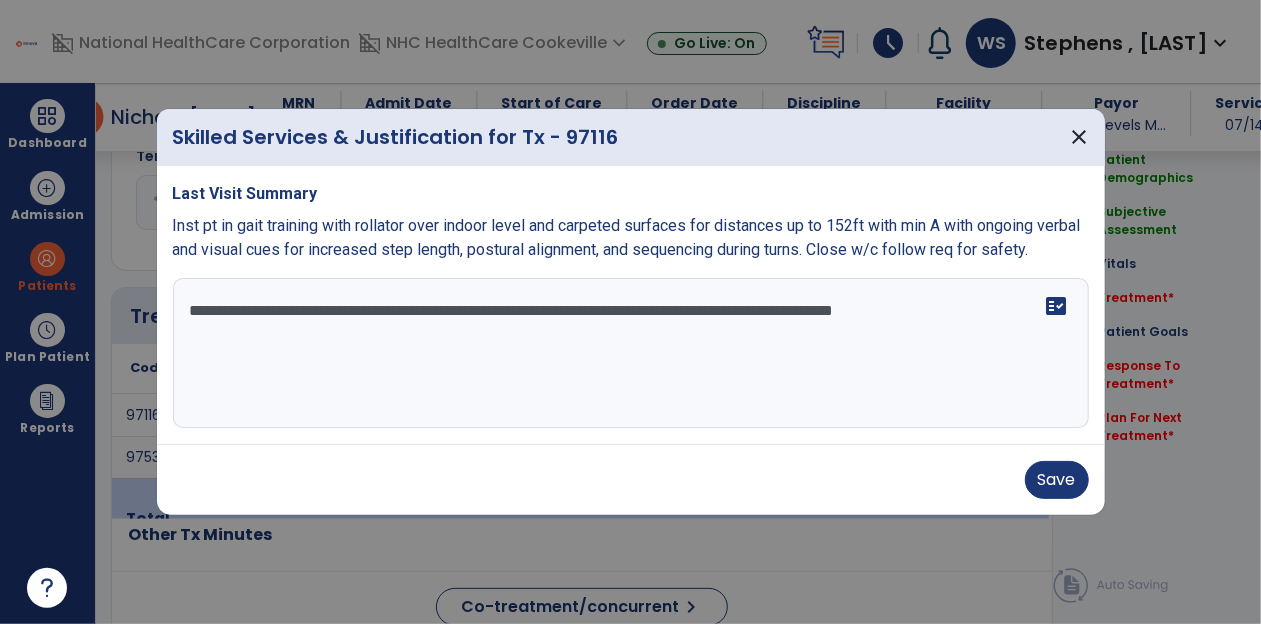 click on "**********" at bounding box center [631, 353] 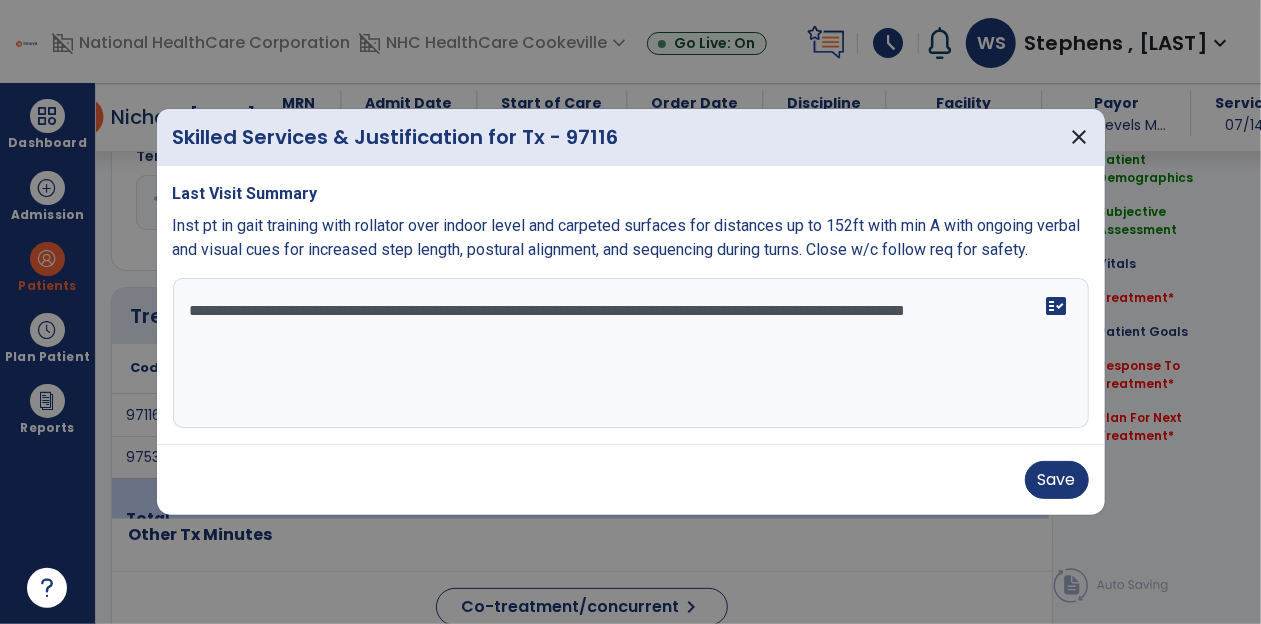 click on "**********" at bounding box center (631, 353) 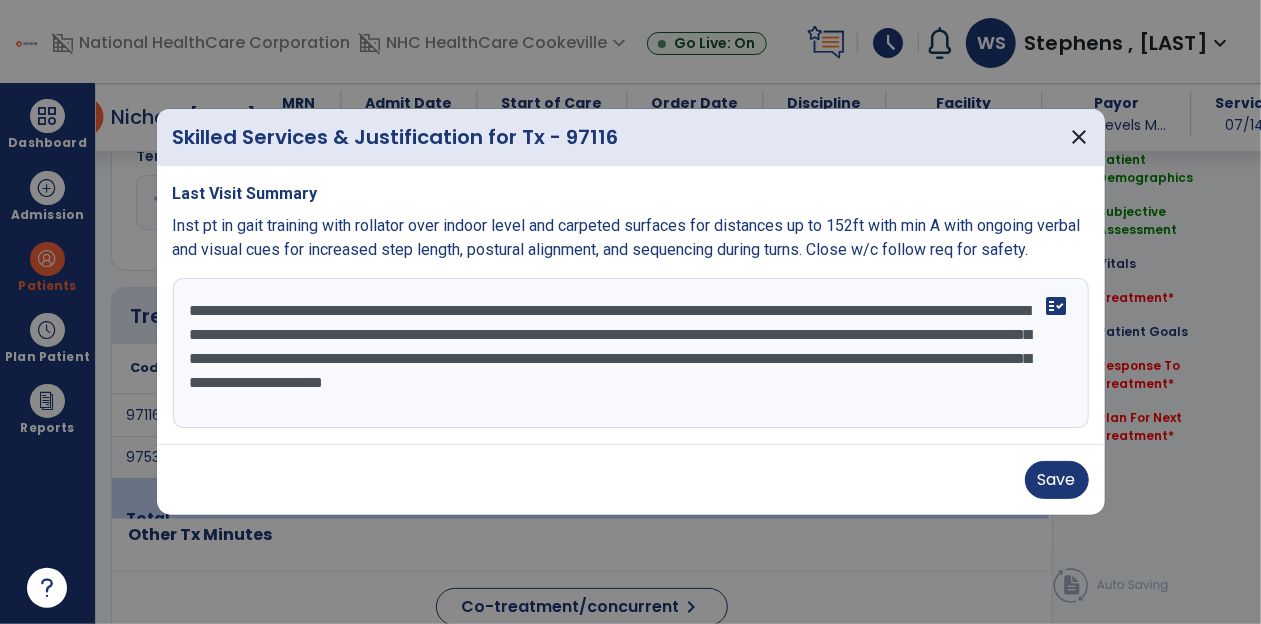 click on "**********" at bounding box center [631, 353] 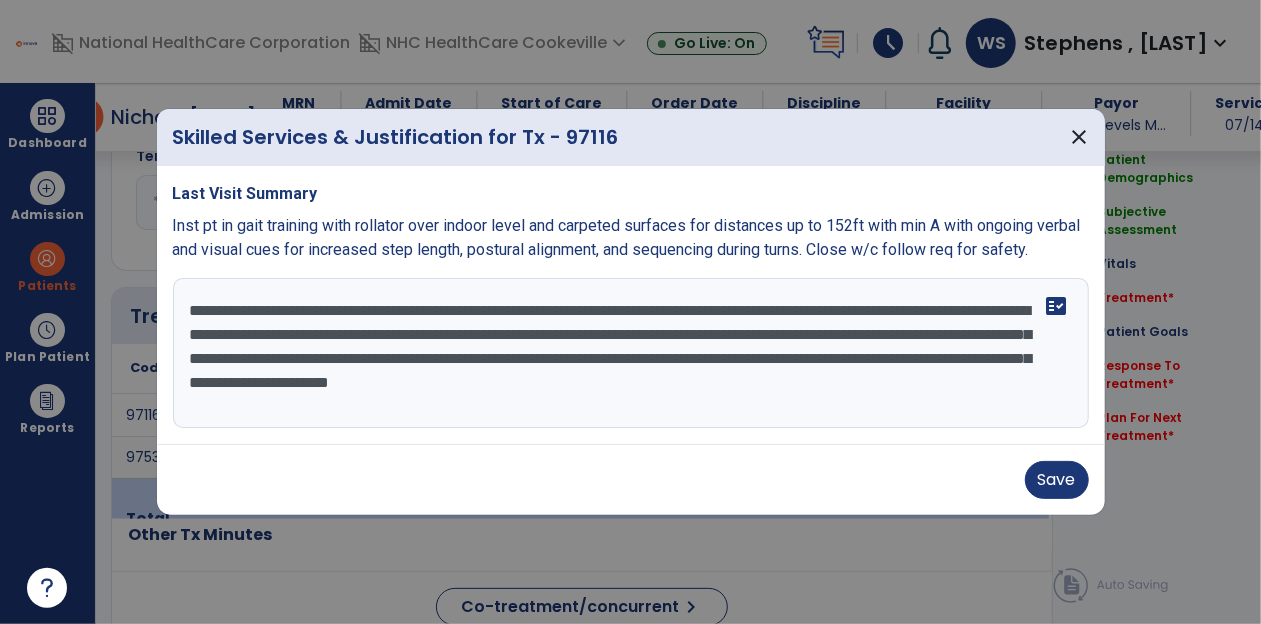 click on "**********" at bounding box center [631, 353] 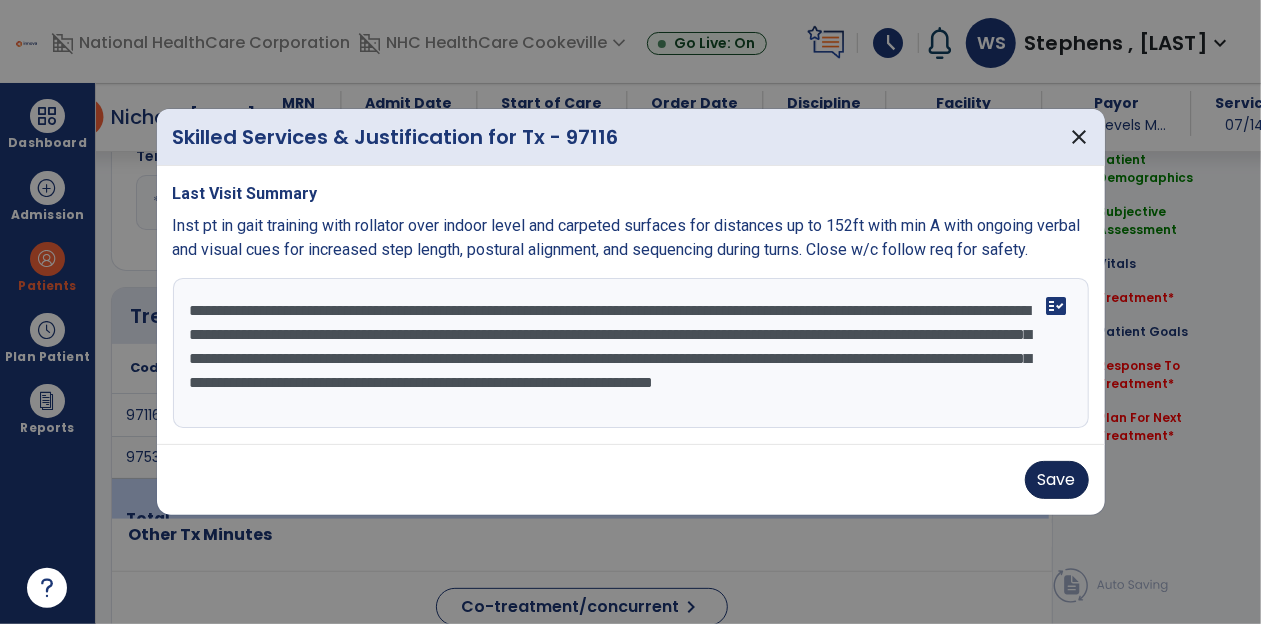 type on "**********" 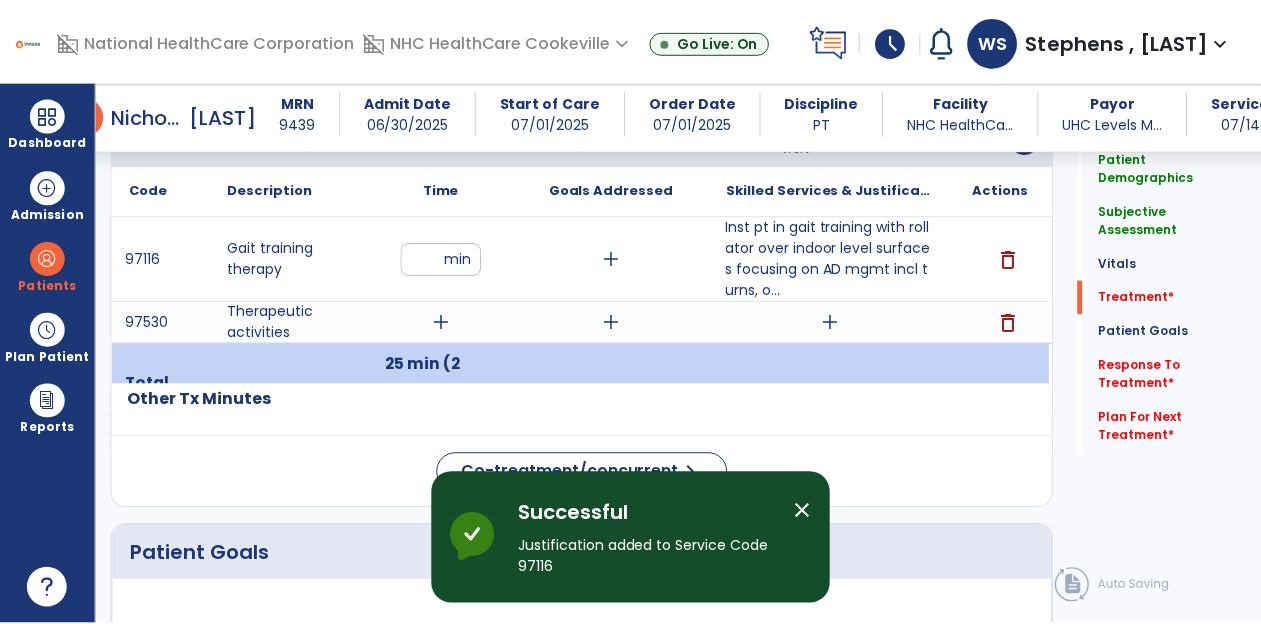 scroll, scrollTop: 1190, scrollLeft: 0, axis: vertical 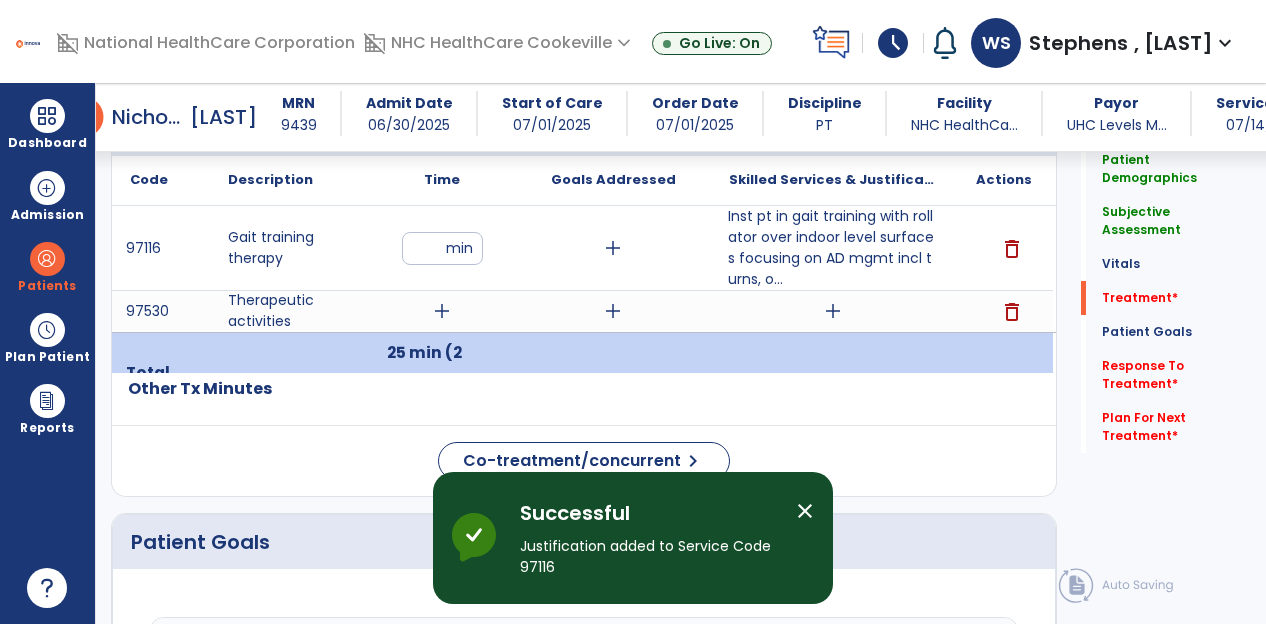 click on "add" at bounding box center (442, 311) 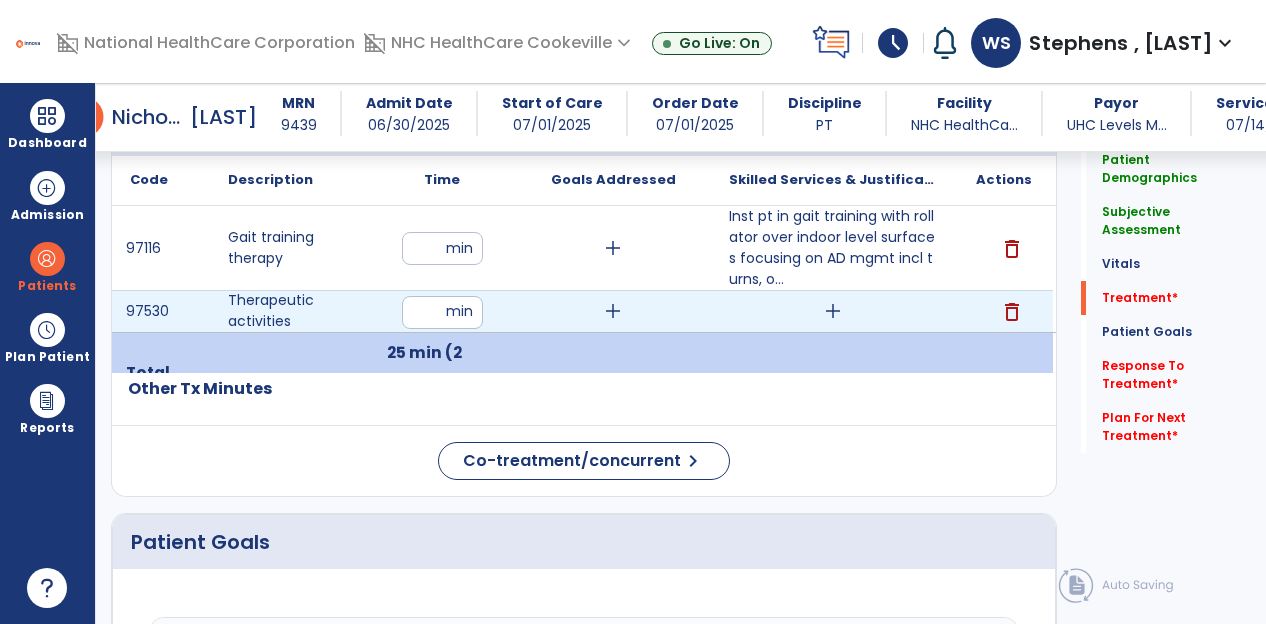 type on "**" 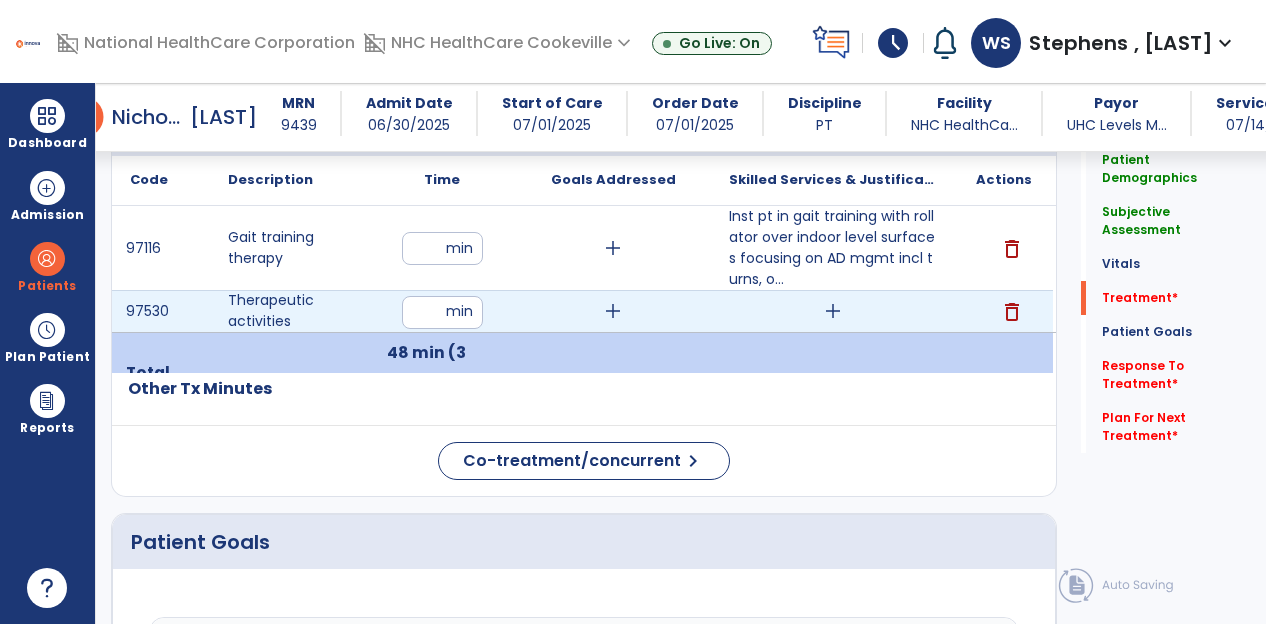 click on "add" at bounding box center (833, 311) 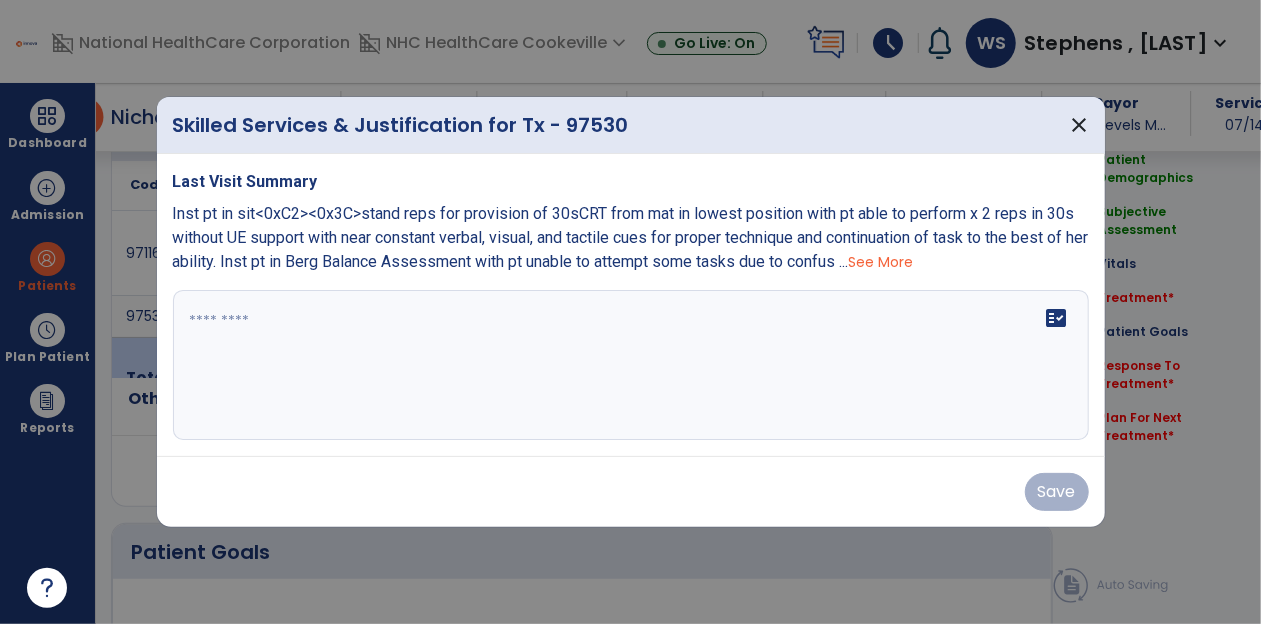 scroll, scrollTop: 1190, scrollLeft: 0, axis: vertical 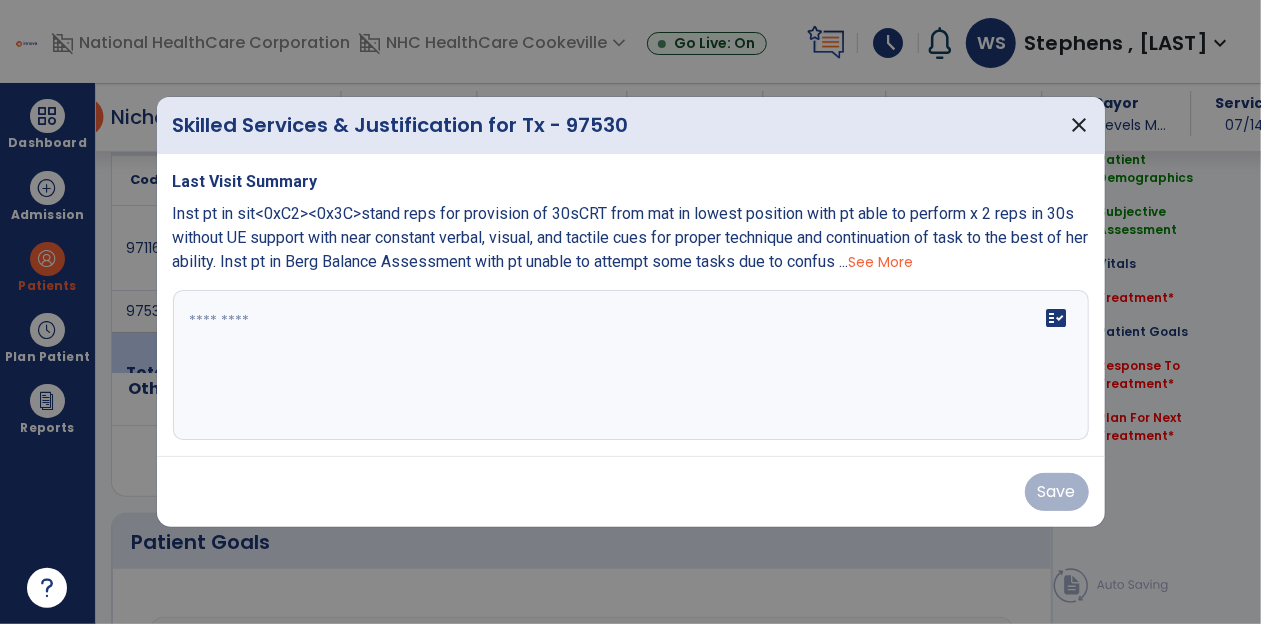 click at bounding box center (631, 365) 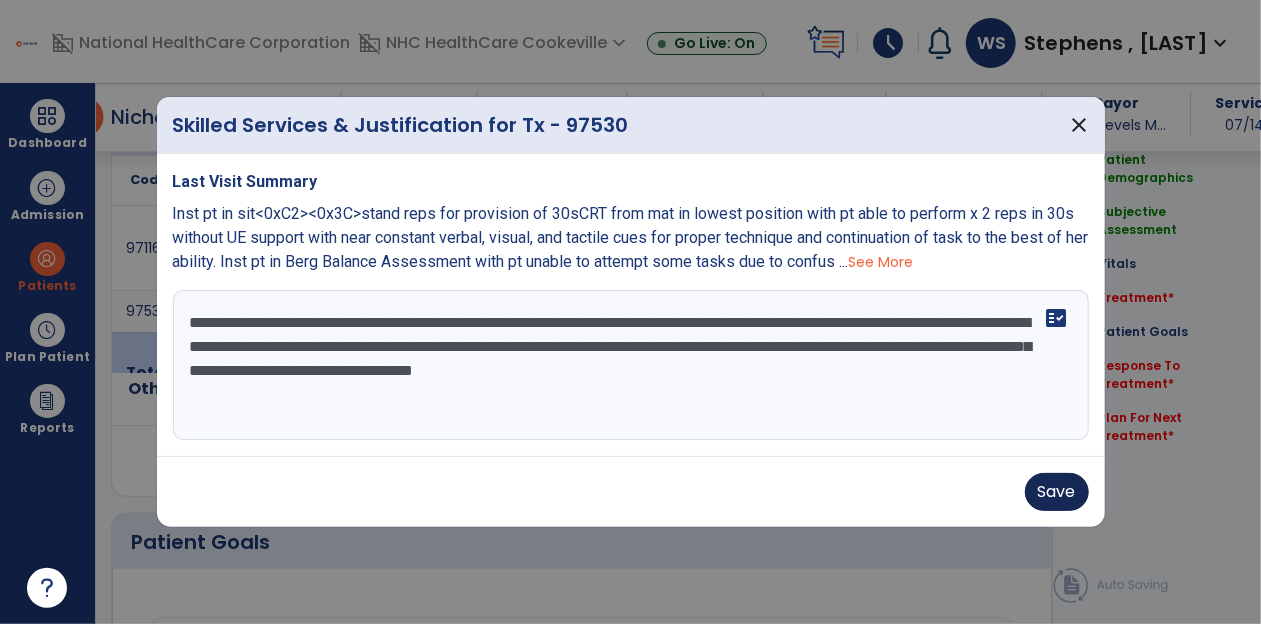type on "**********" 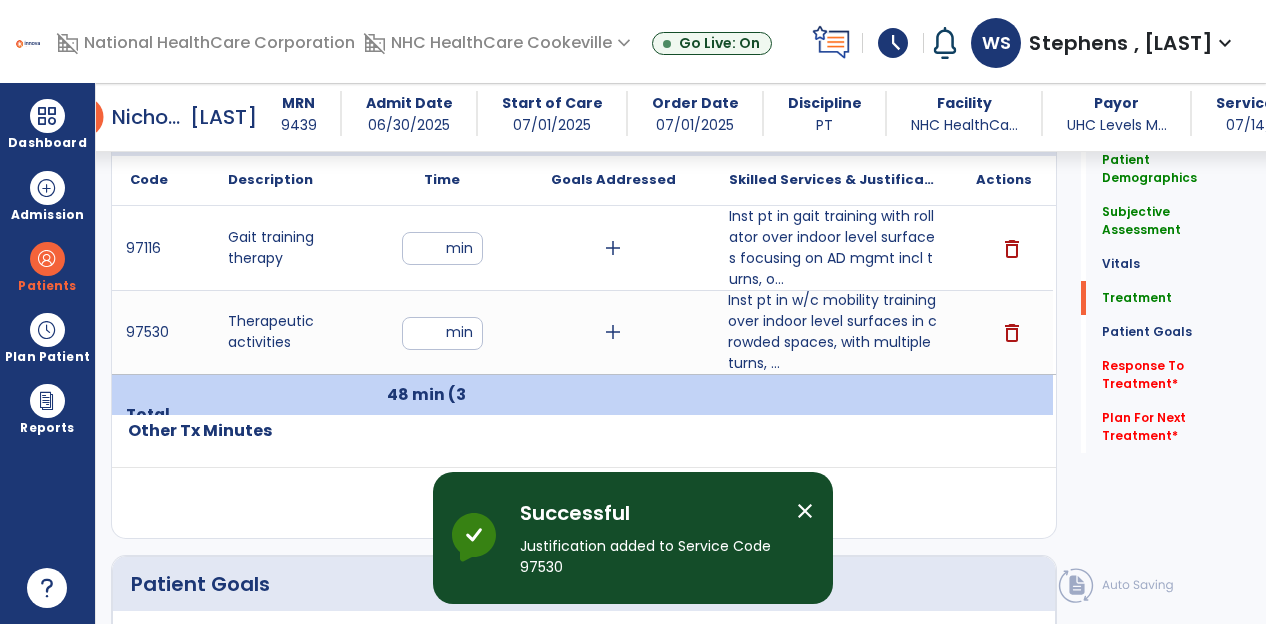 click on "Inst pt in w/c mobility training over indoor level surfaces in crowded spaces, with multiple turns, ..." at bounding box center (833, 332) 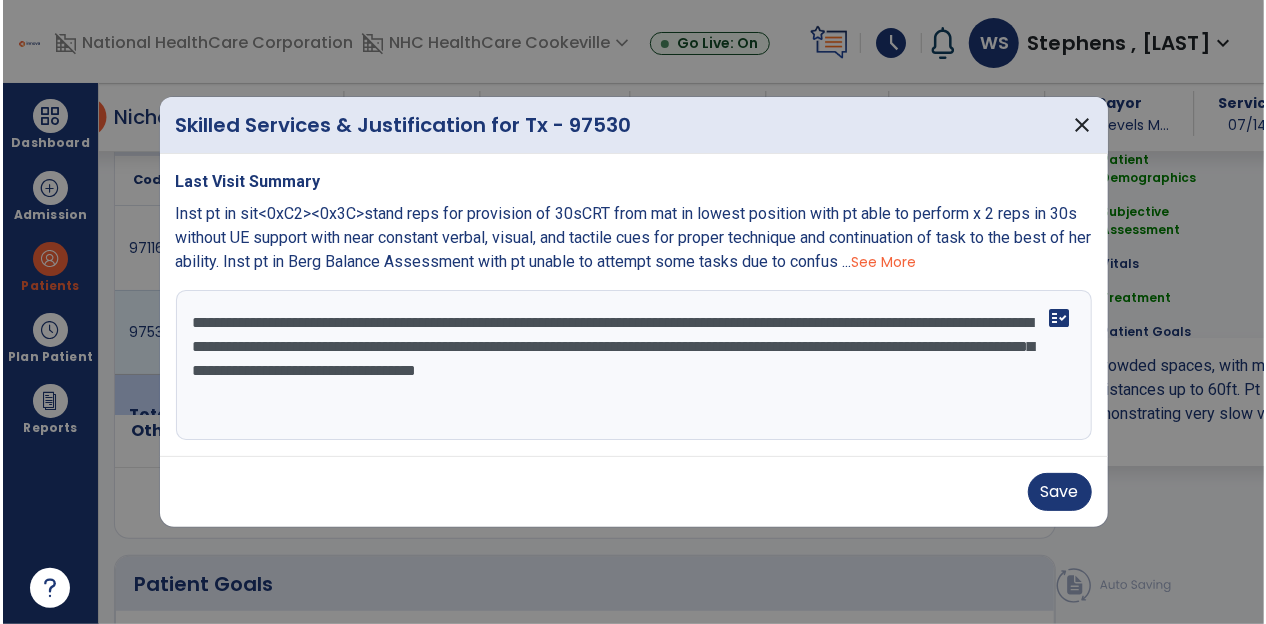 scroll, scrollTop: 1190, scrollLeft: 0, axis: vertical 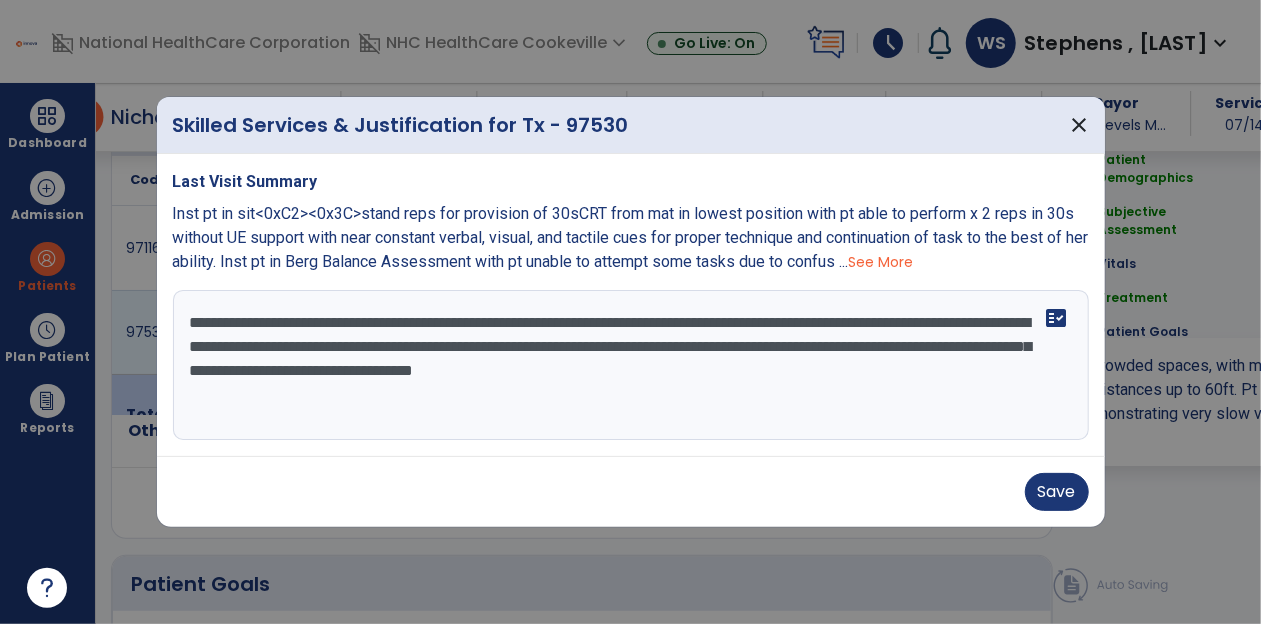 click on "**********" at bounding box center (631, 365) 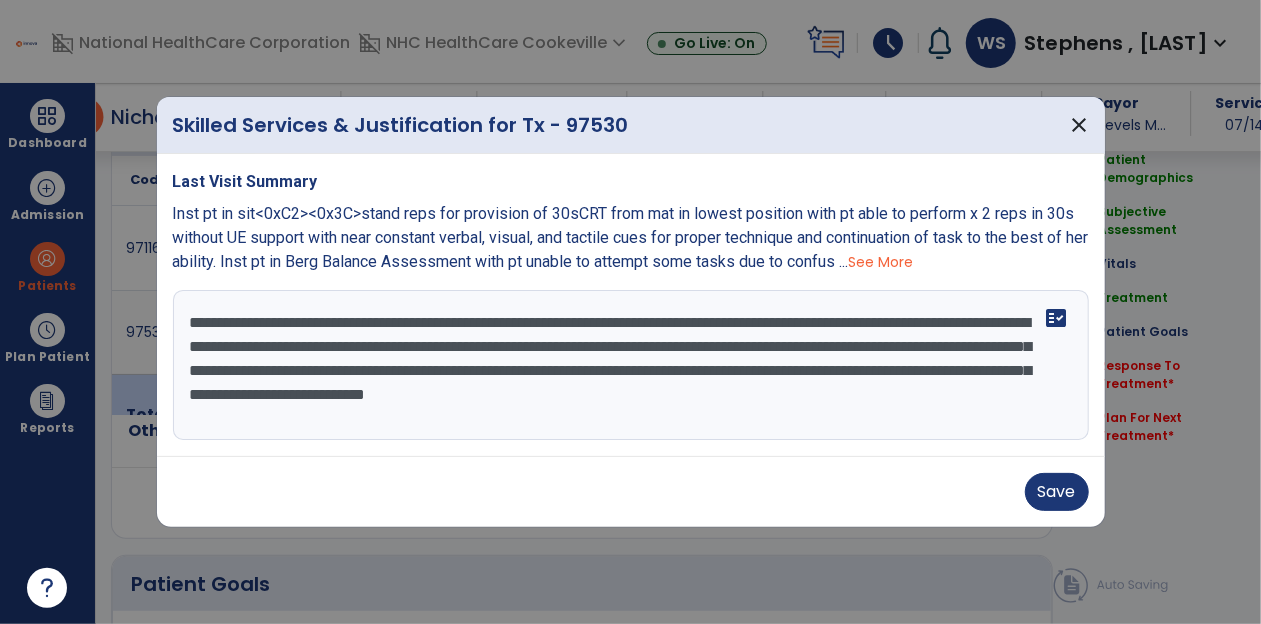 click on "**********" at bounding box center (631, 365) 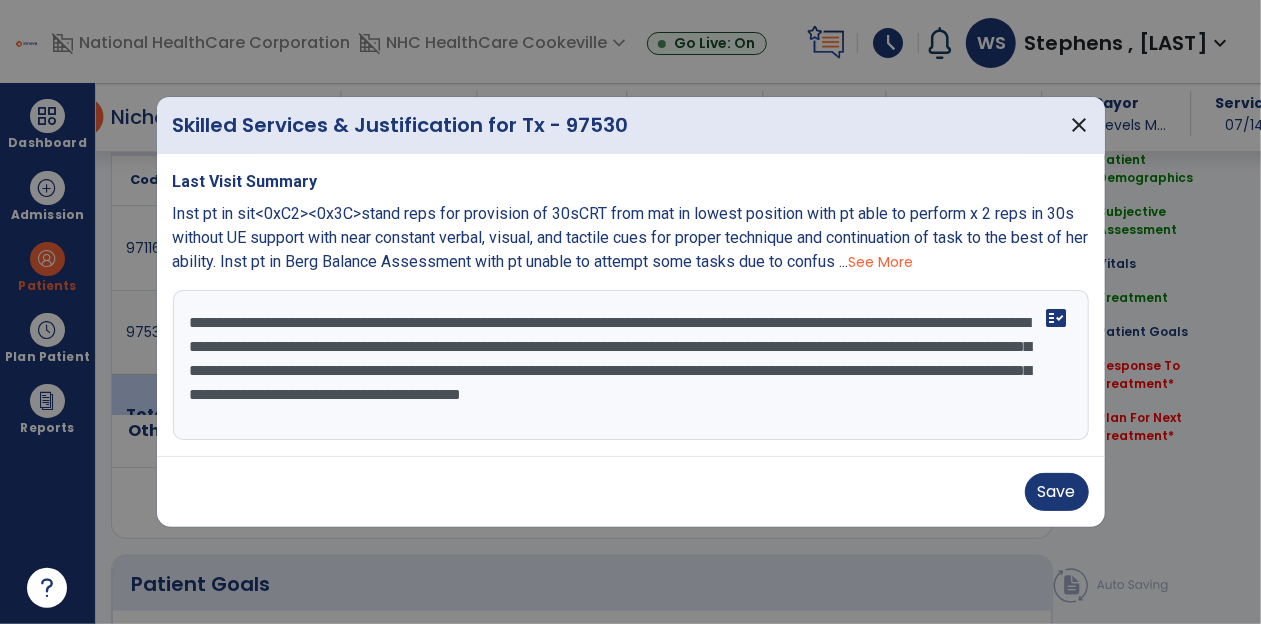 click on "**********" at bounding box center [631, 365] 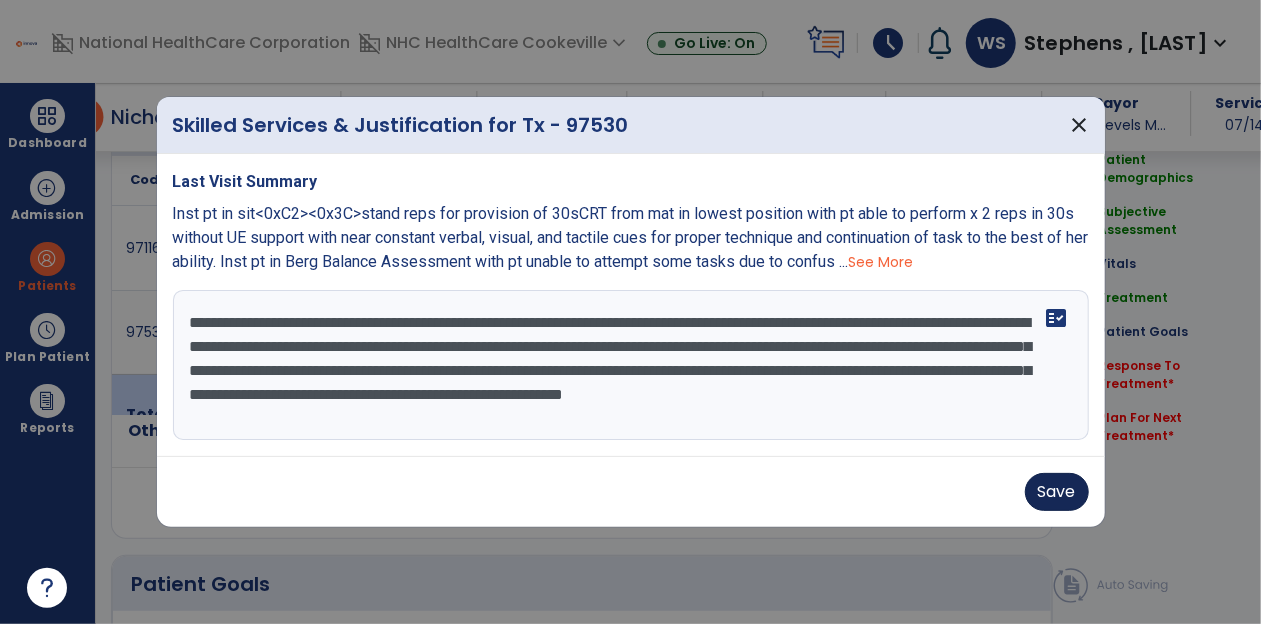 type on "**********" 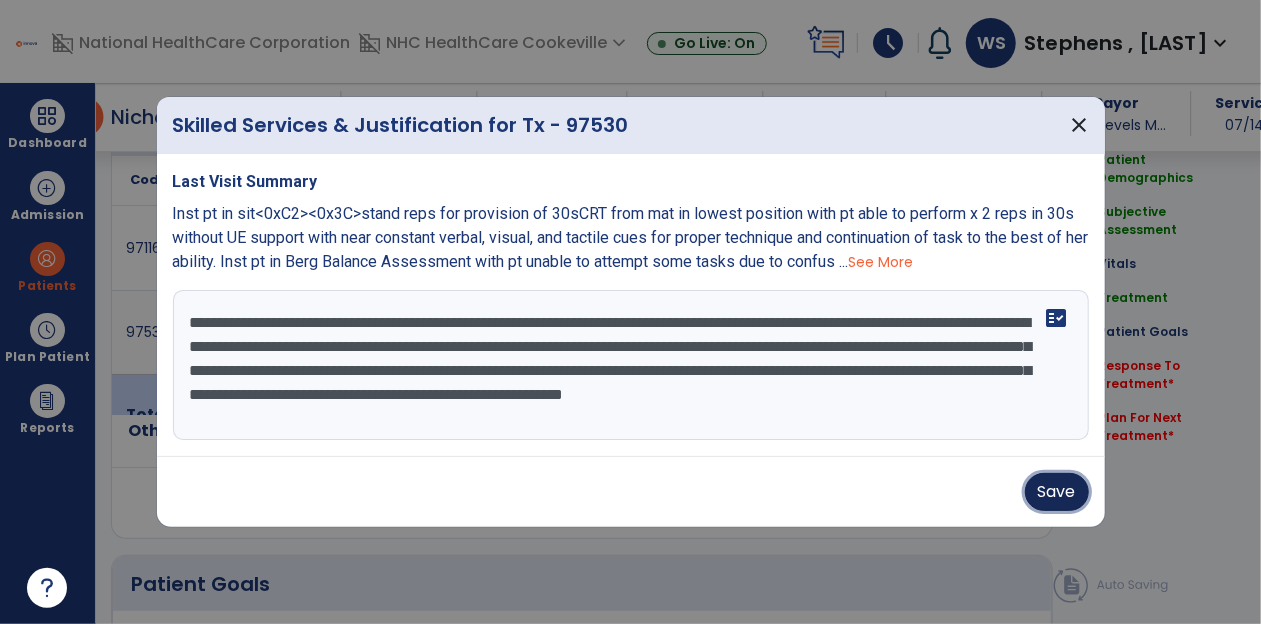 click on "Save" at bounding box center (1057, 492) 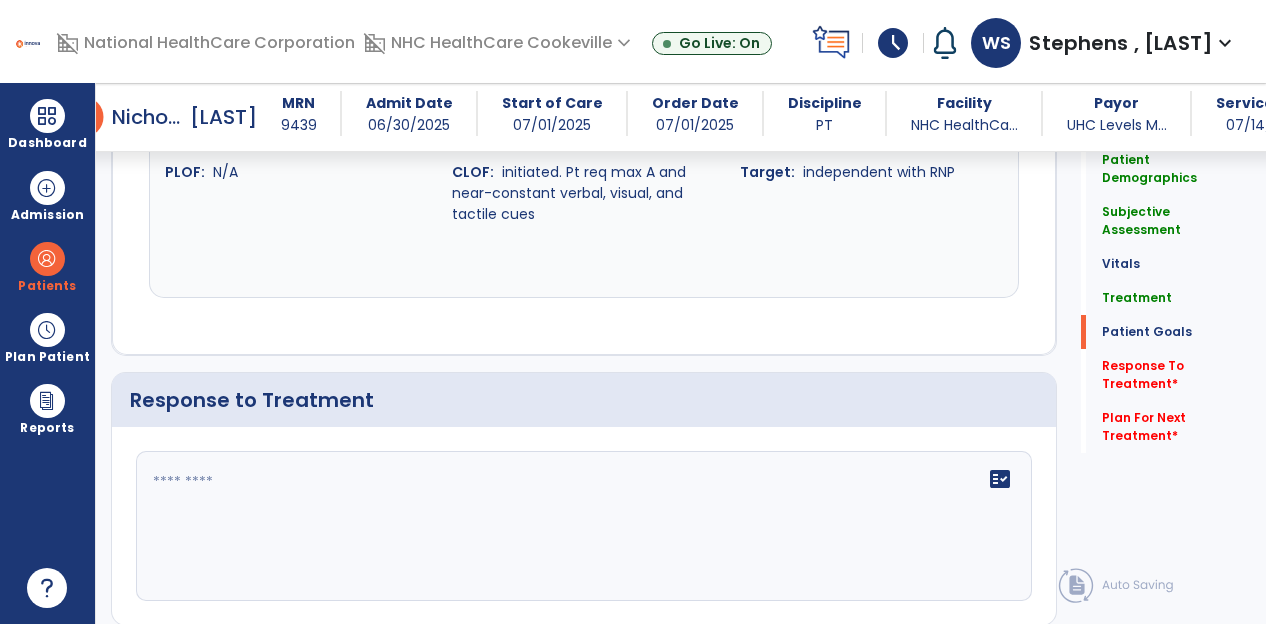 scroll, scrollTop: 2772, scrollLeft: 0, axis: vertical 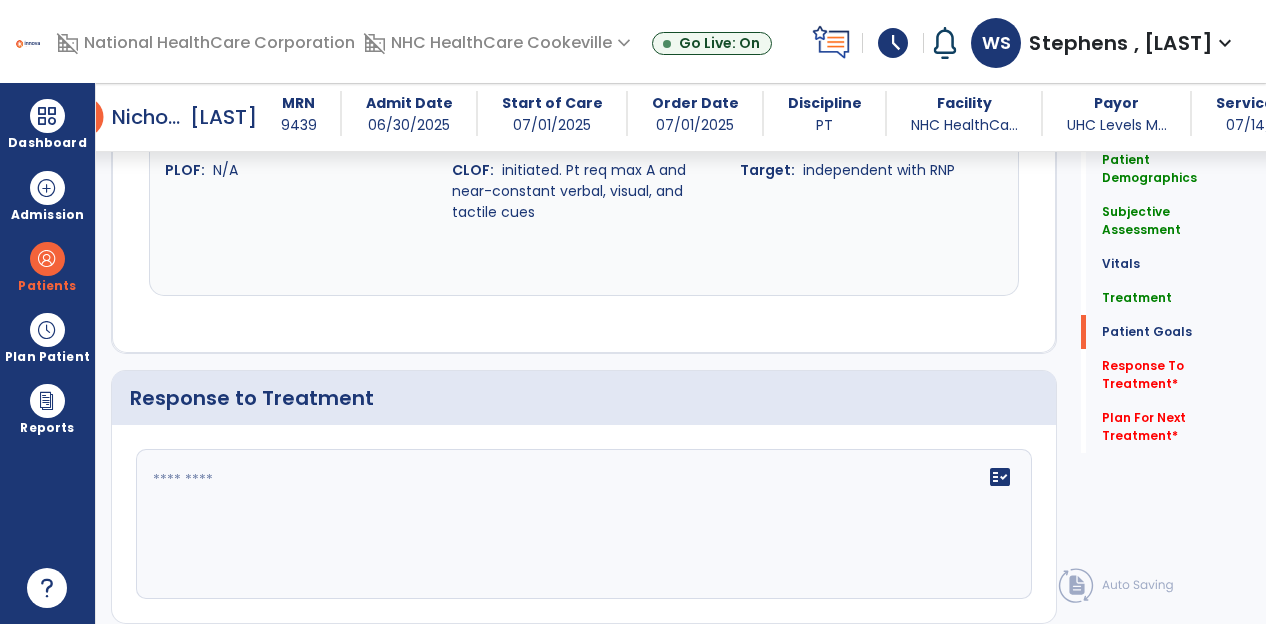 click 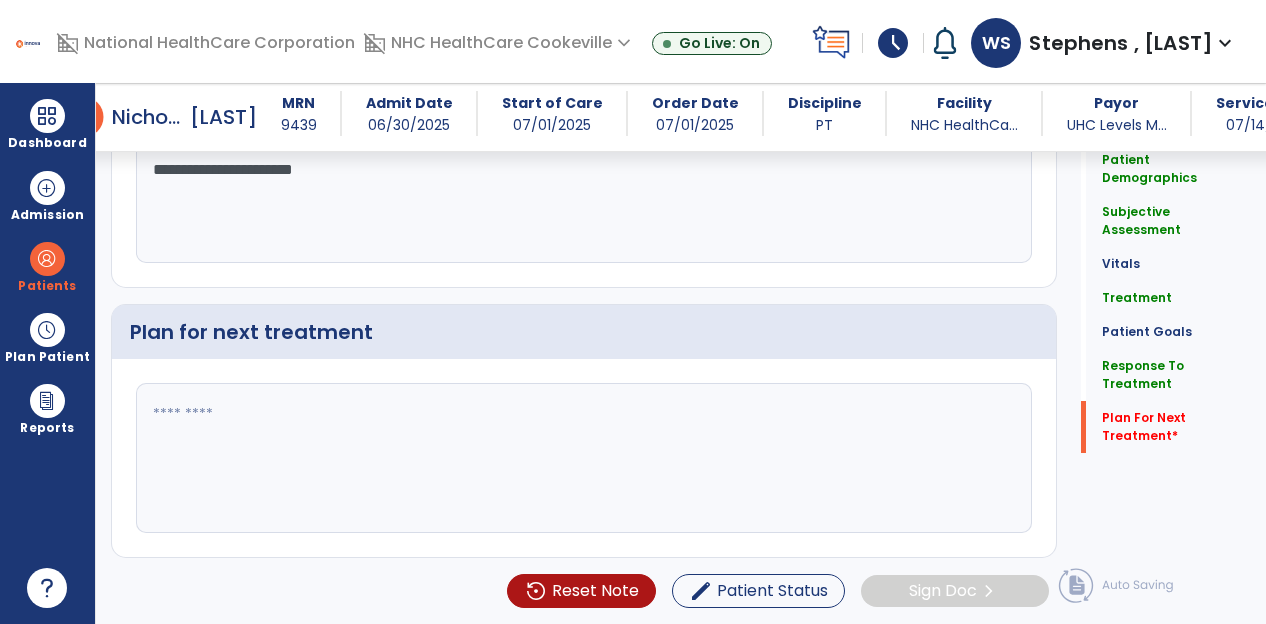 scroll, scrollTop: 3096, scrollLeft: 0, axis: vertical 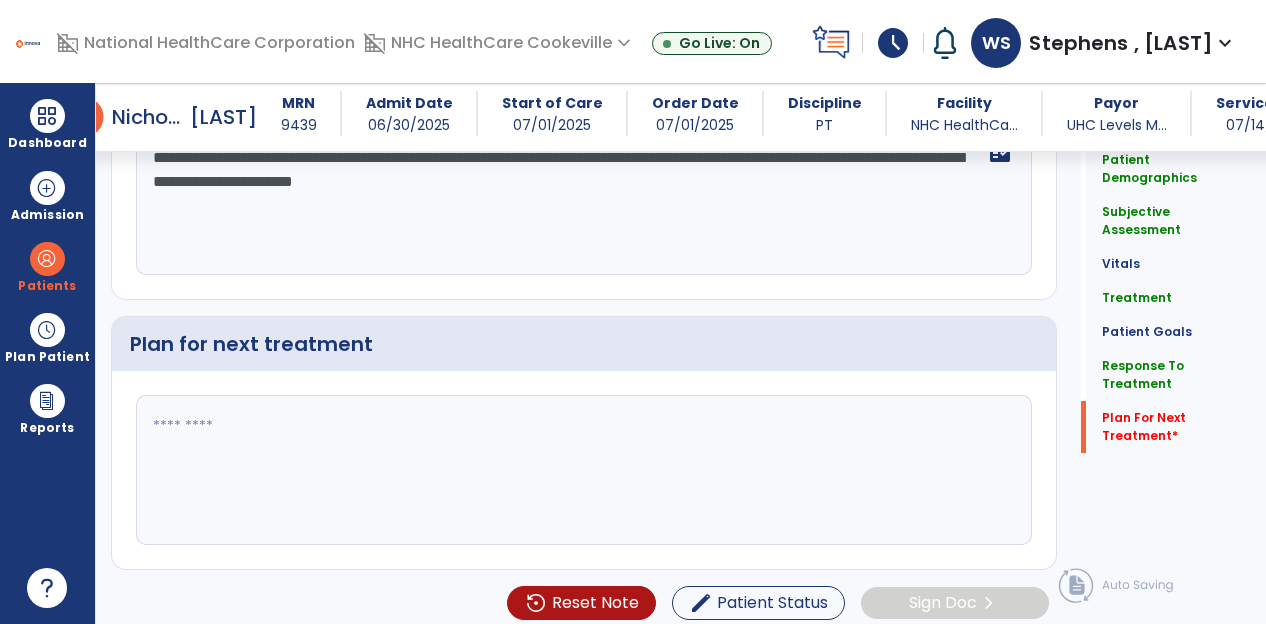 type on "**********" 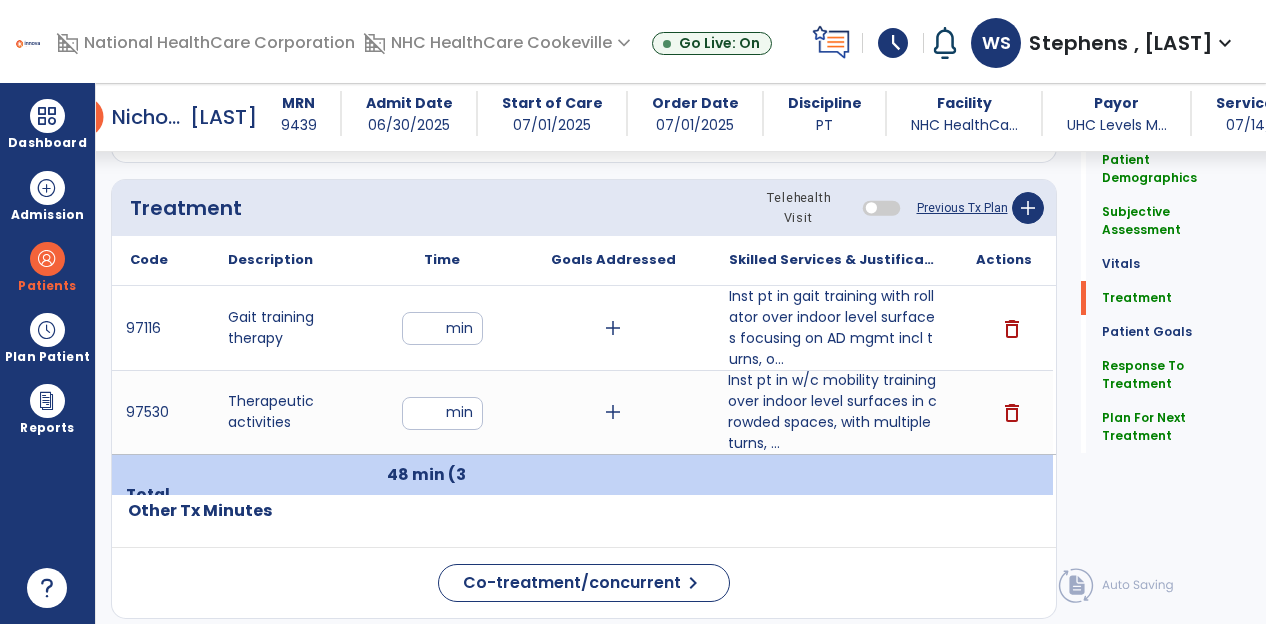 scroll, scrollTop: 1068, scrollLeft: 0, axis: vertical 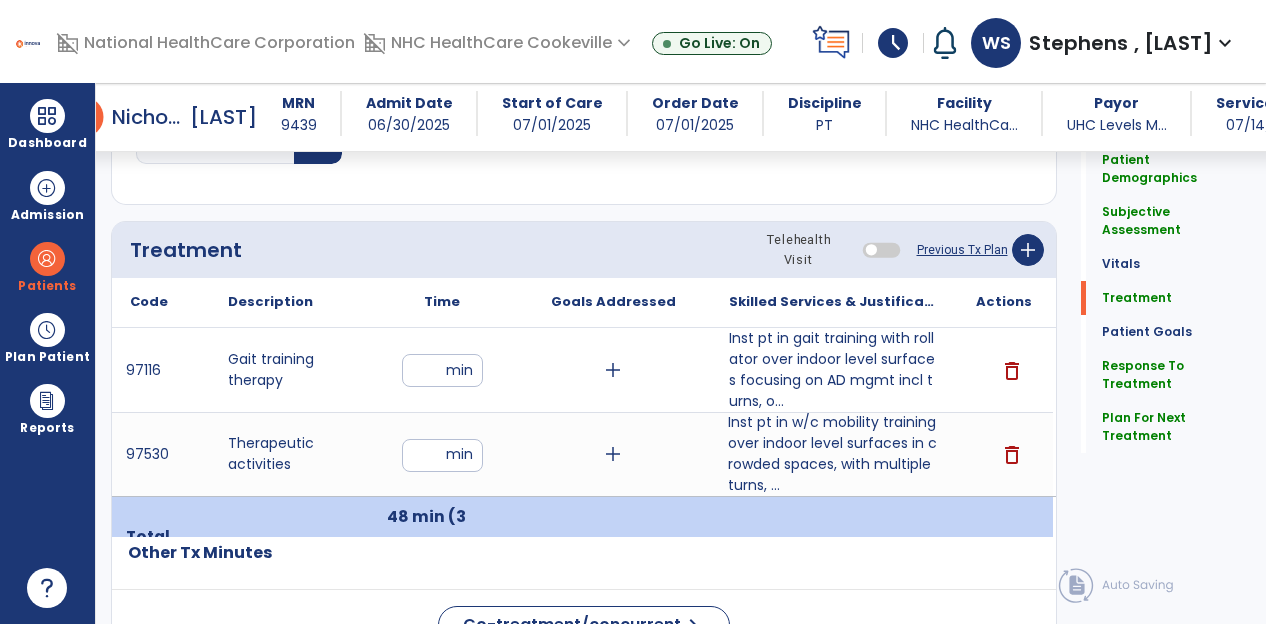 type on "**********" 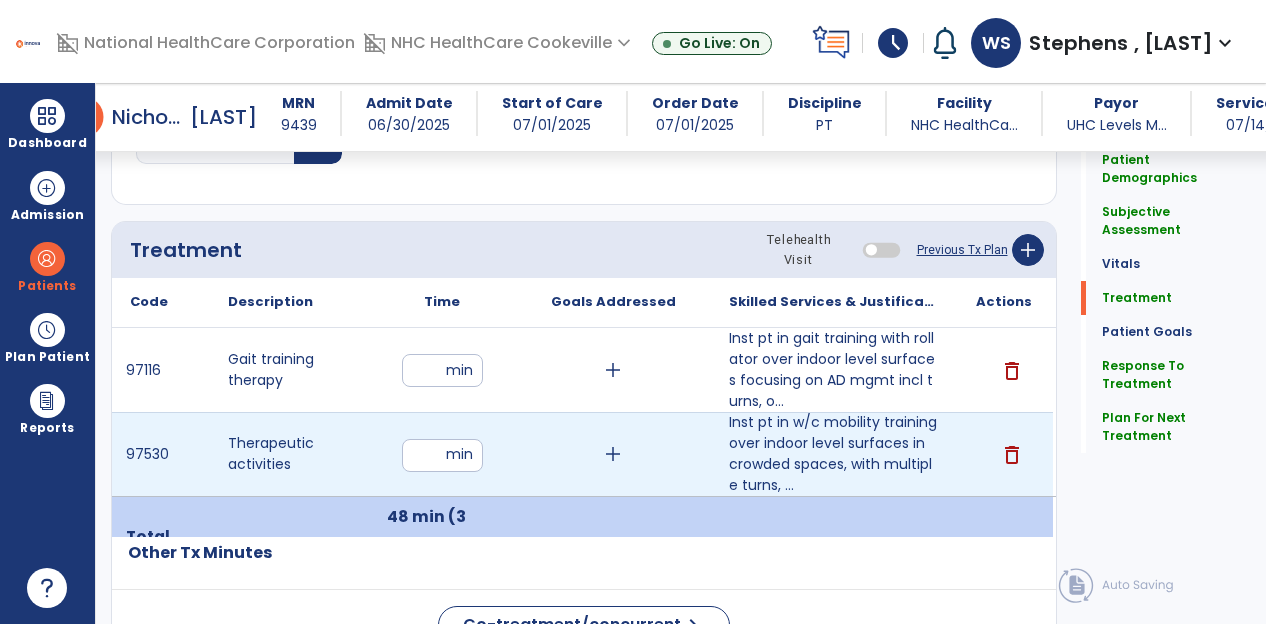 type on "**" 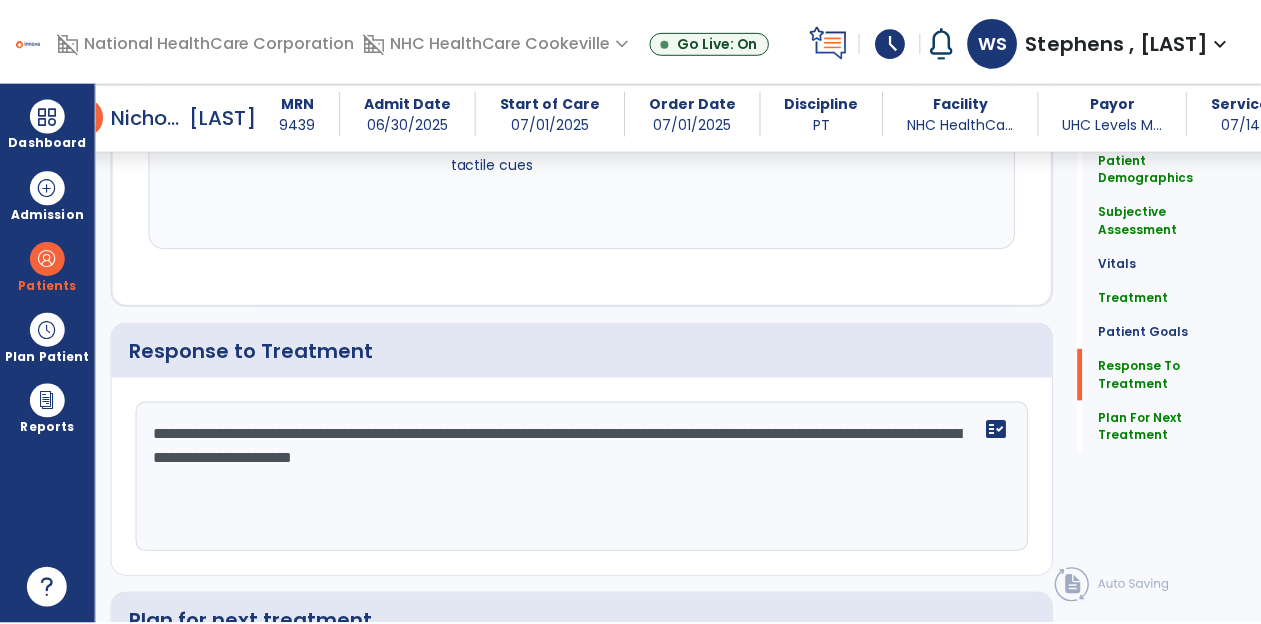 scroll, scrollTop: 3096, scrollLeft: 0, axis: vertical 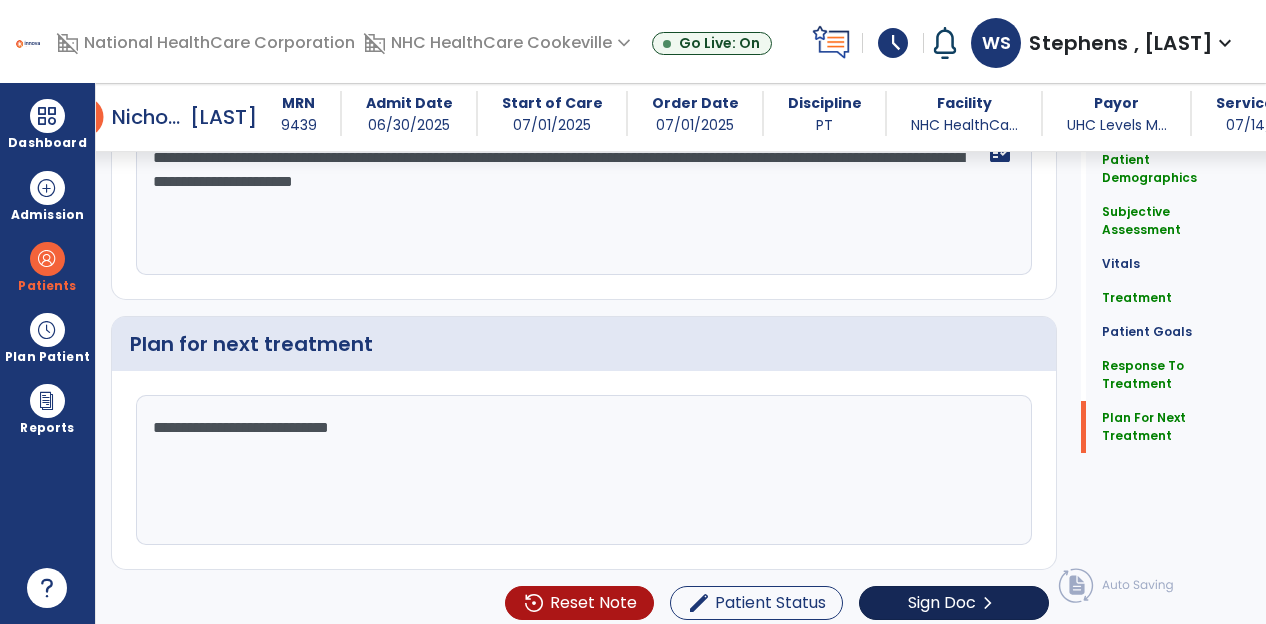click on "Sign Doc" 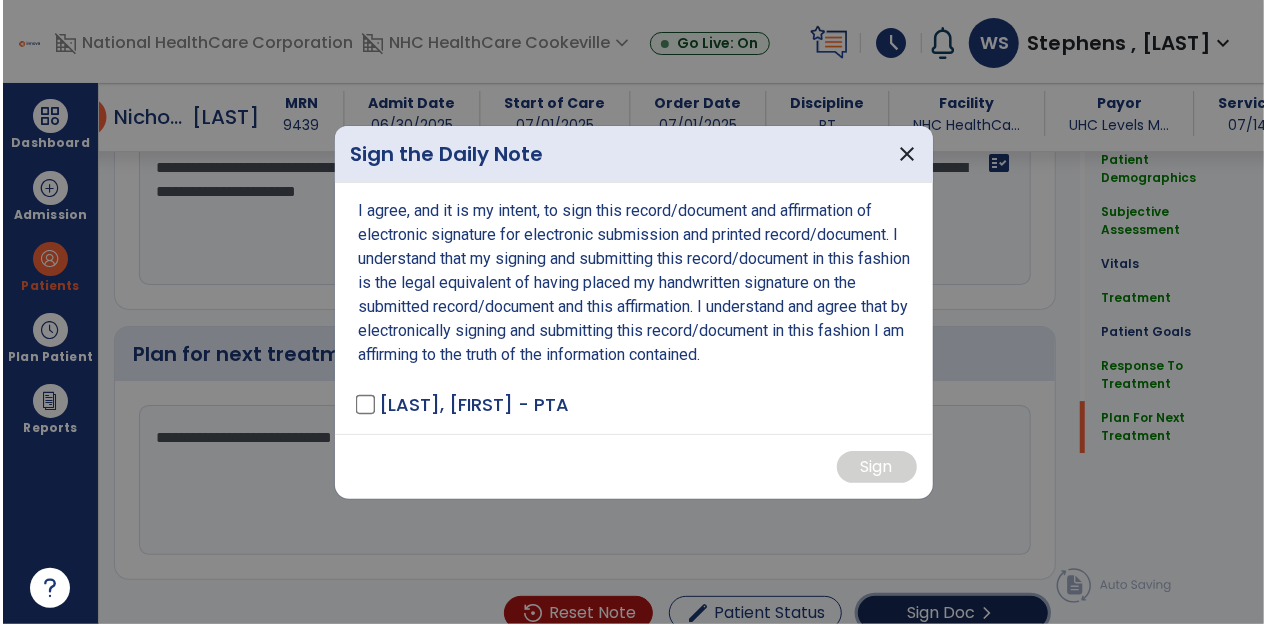 scroll, scrollTop: 3096, scrollLeft: 0, axis: vertical 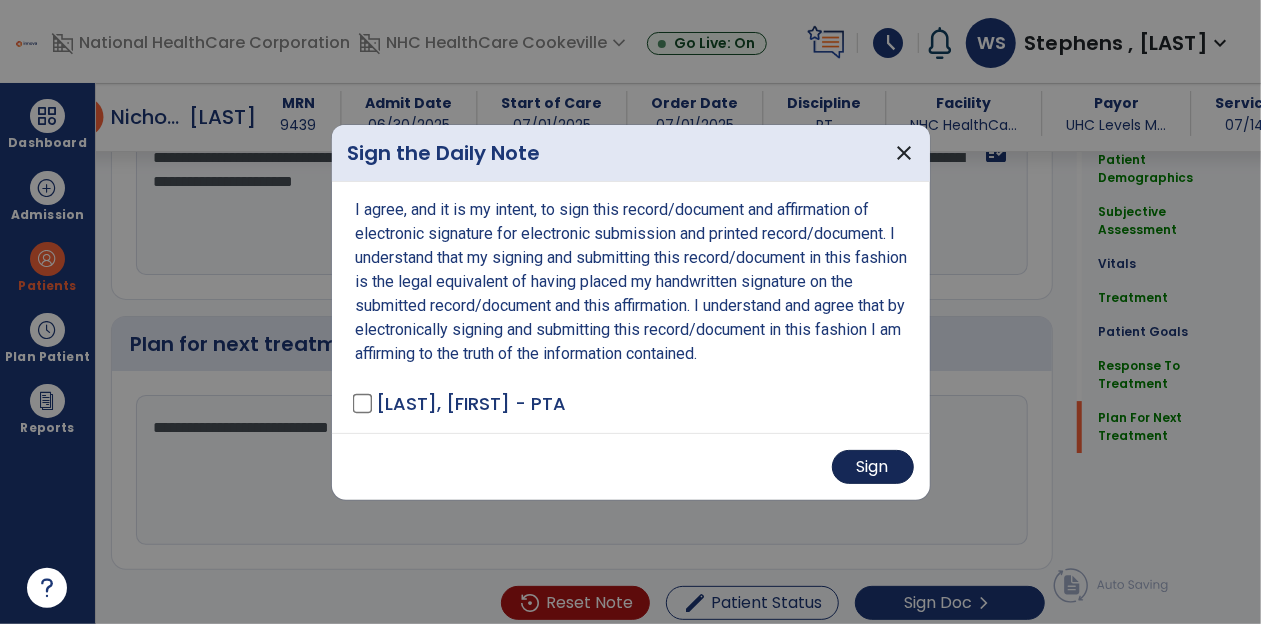 click on "Sign" at bounding box center (873, 467) 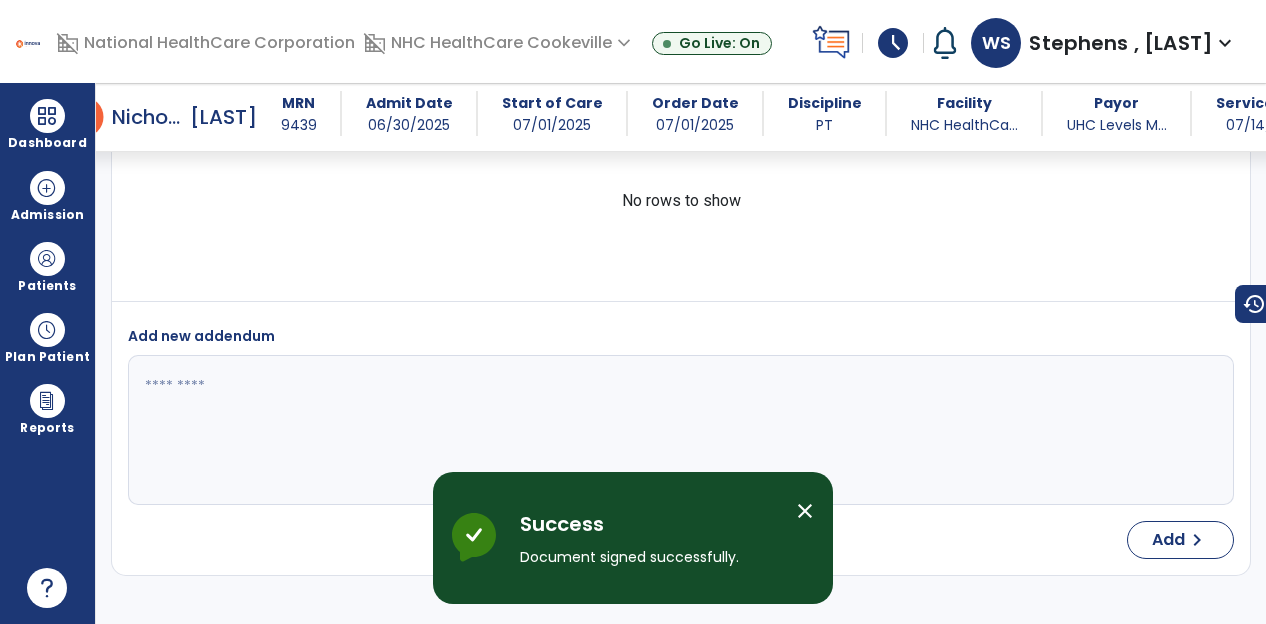 scroll, scrollTop: 5015, scrollLeft: 0, axis: vertical 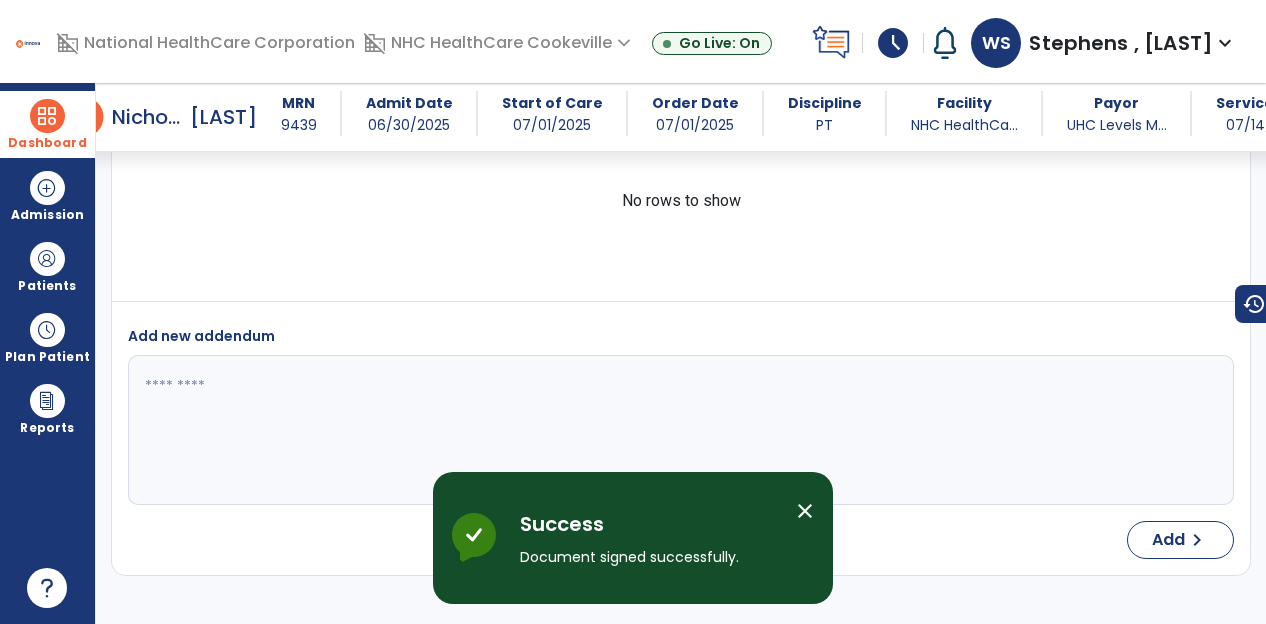click at bounding box center [47, 116] 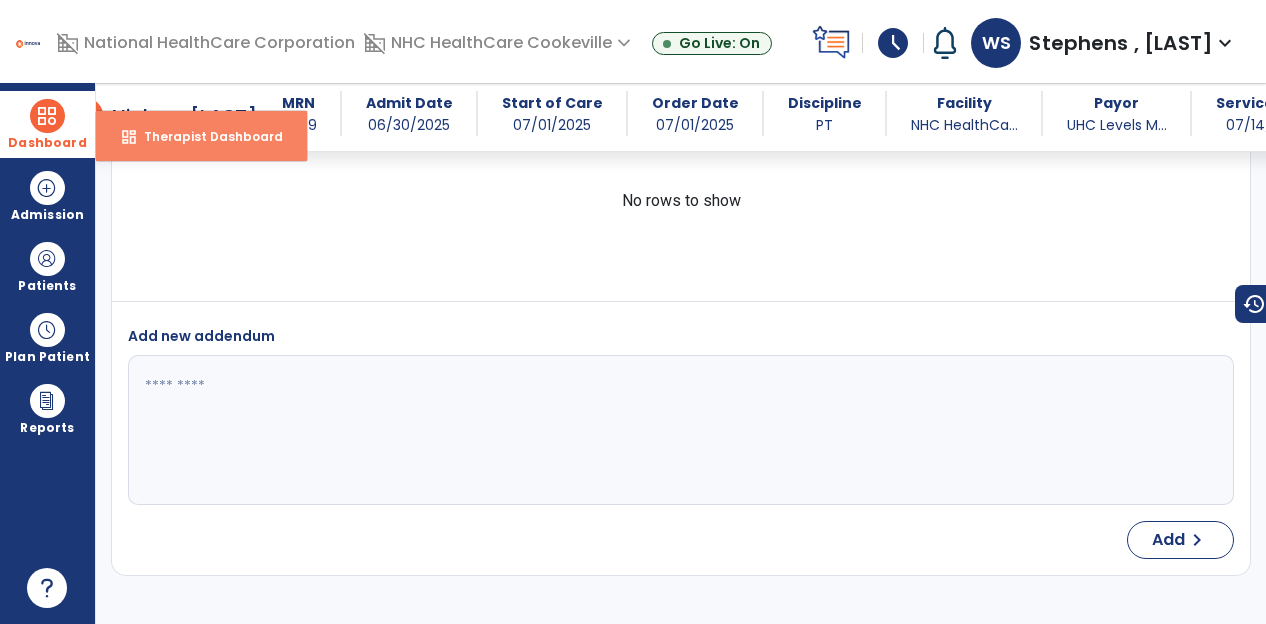 click on "Therapist Dashboard" at bounding box center [205, 136] 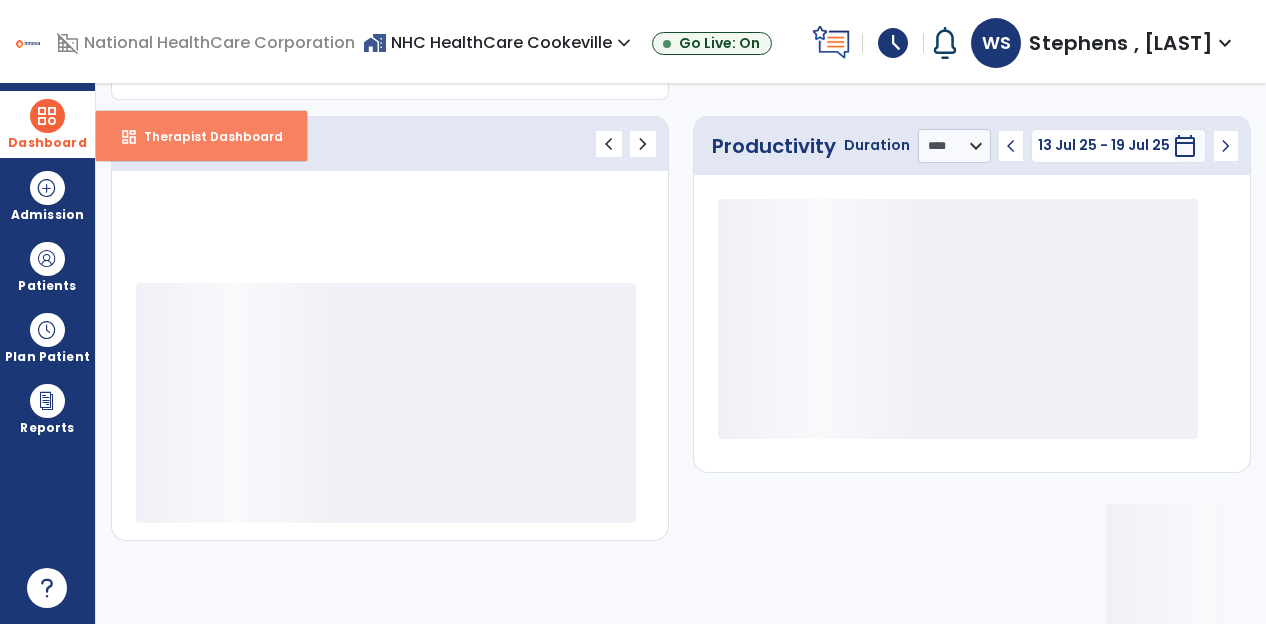 scroll, scrollTop: 276, scrollLeft: 0, axis: vertical 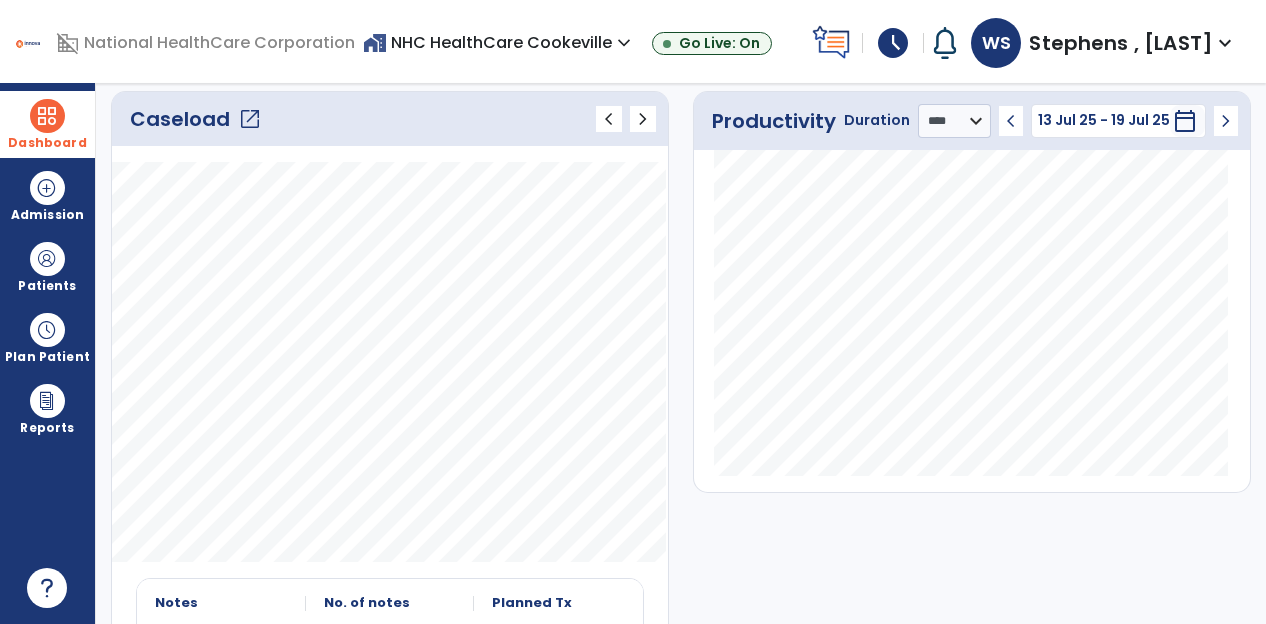click at bounding box center (47, 116) 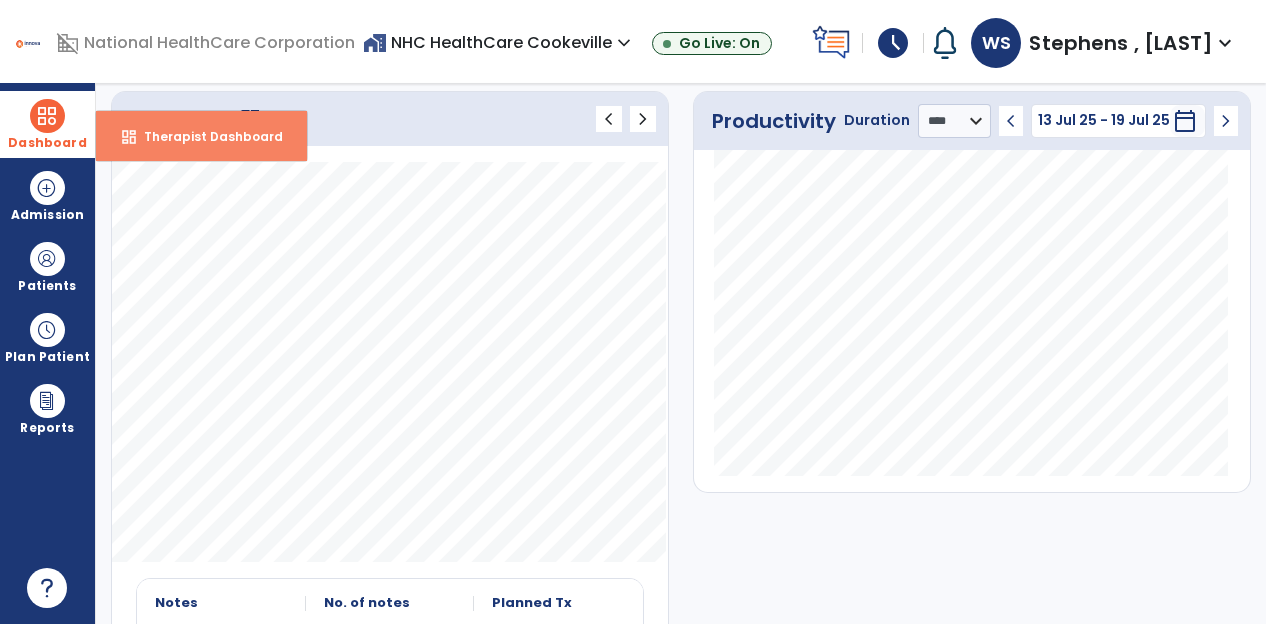 click on "dashboard  Therapist Dashboard" at bounding box center (201, 136) 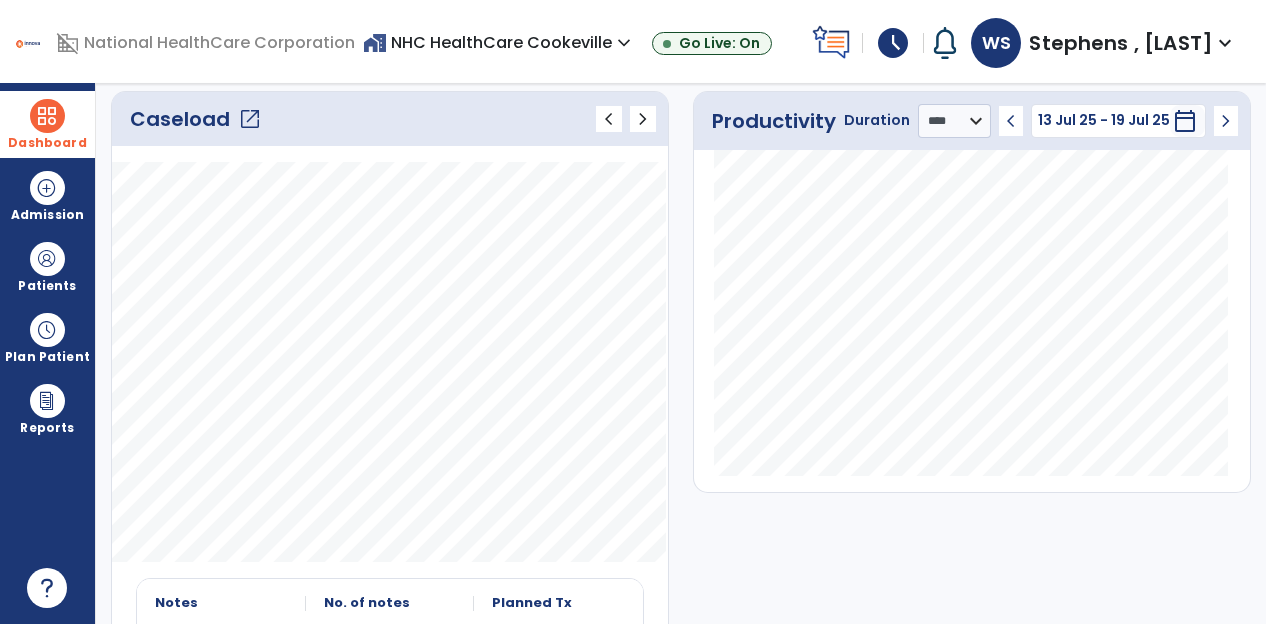 click at bounding box center (47, 116) 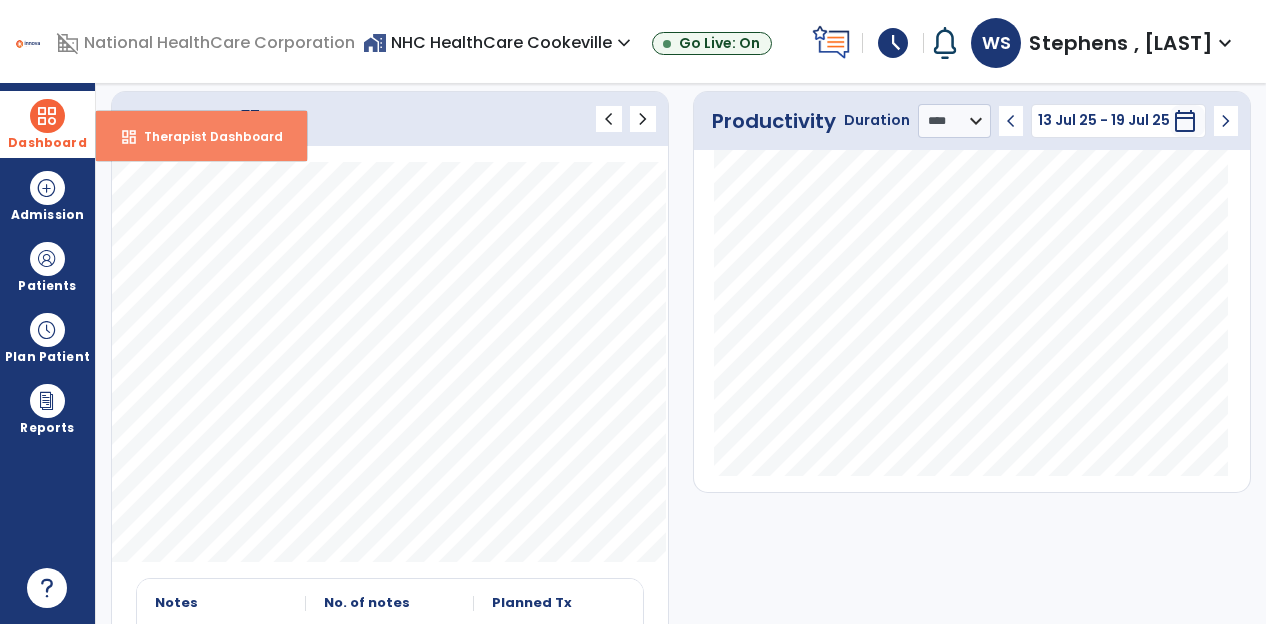 click on "Therapist Dashboard" at bounding box center (205, 136) 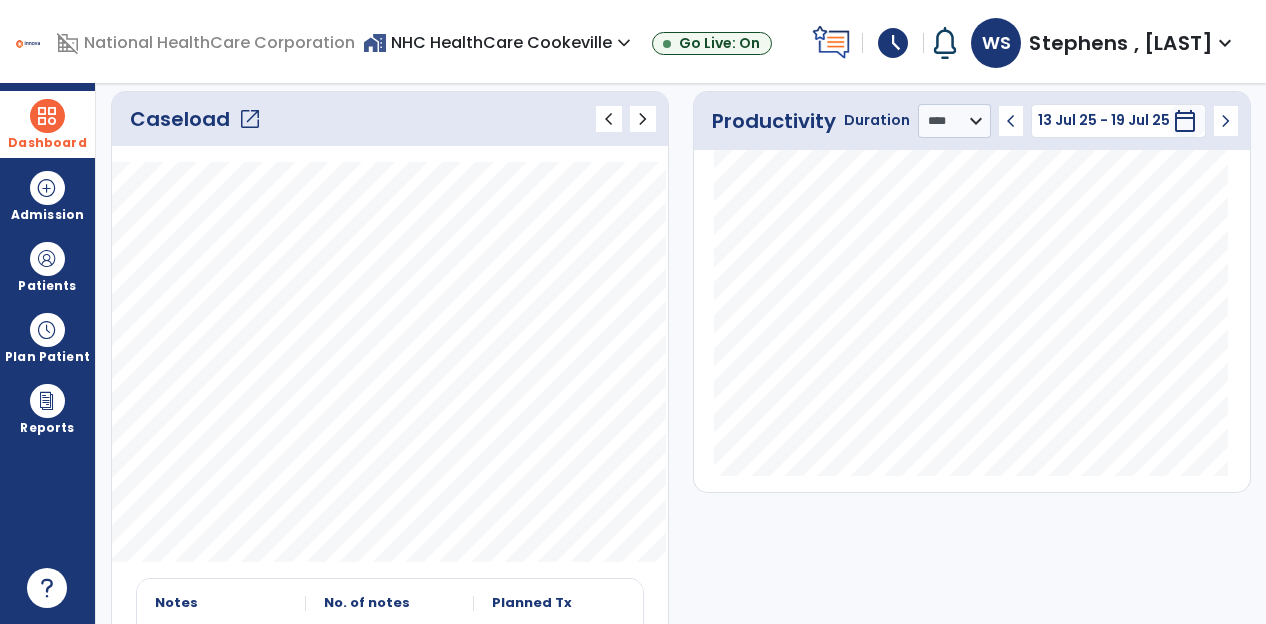 click on "Caseload   open_in_new" 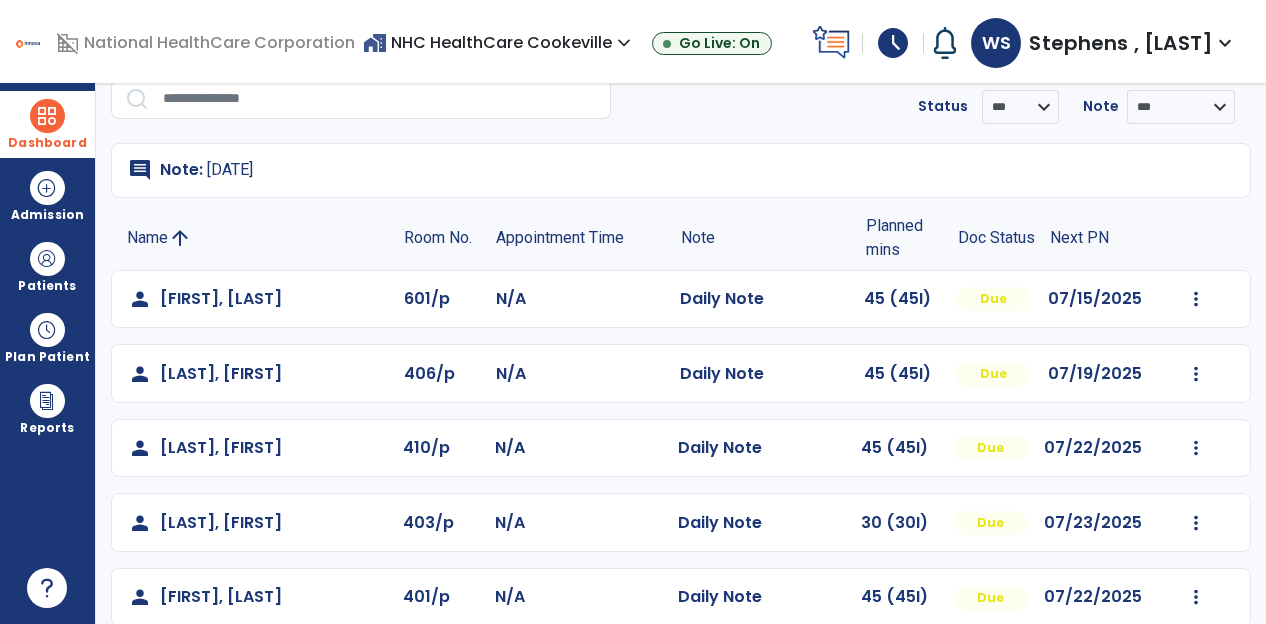 scroll, scrollTop: 0, scrollLeft: 0, axis: both 